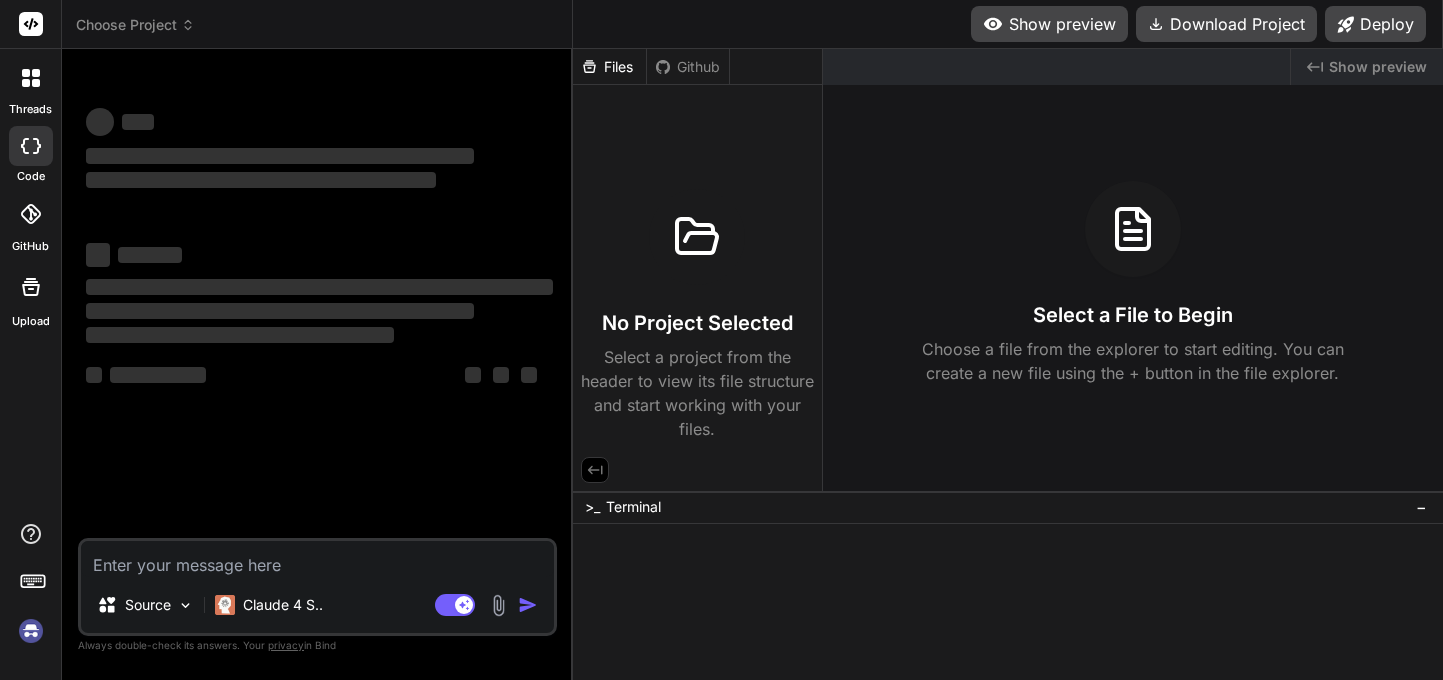 scroll, scrollTop: 0, scrollLeft: 0, axis: both 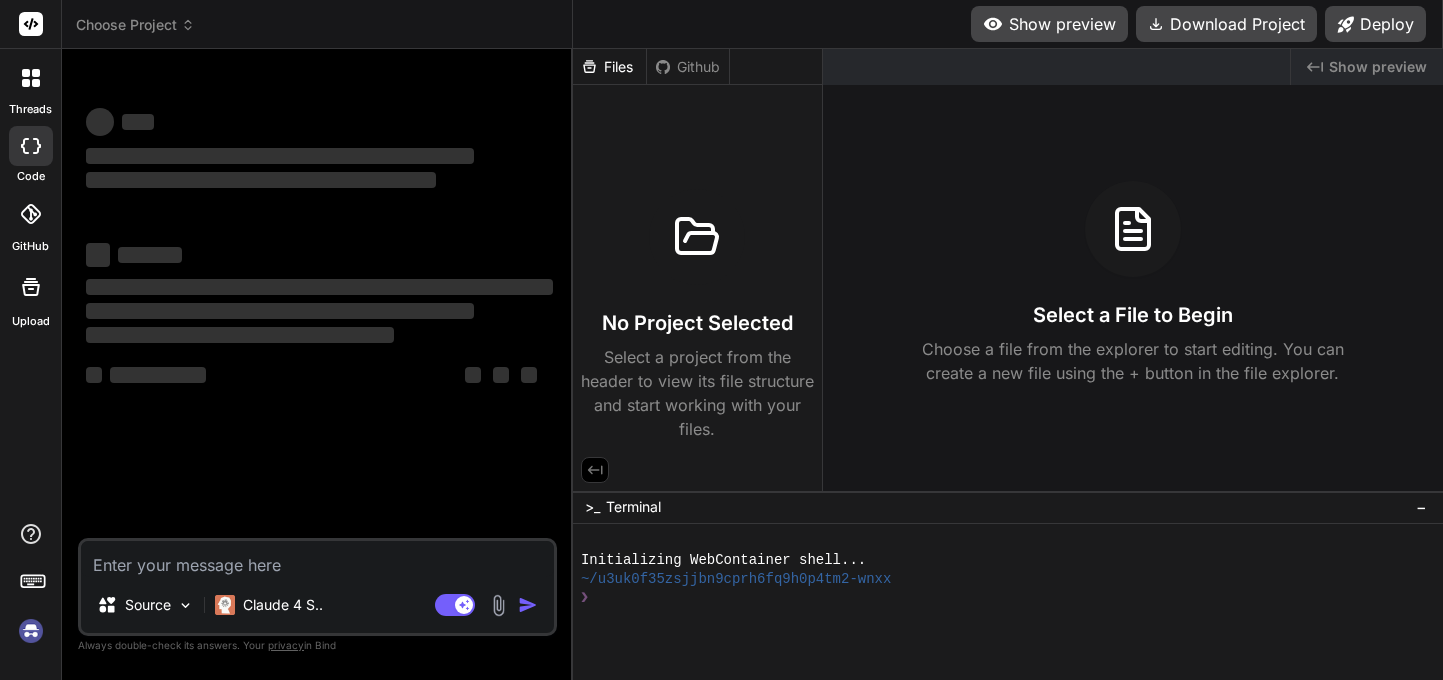 type on "x" 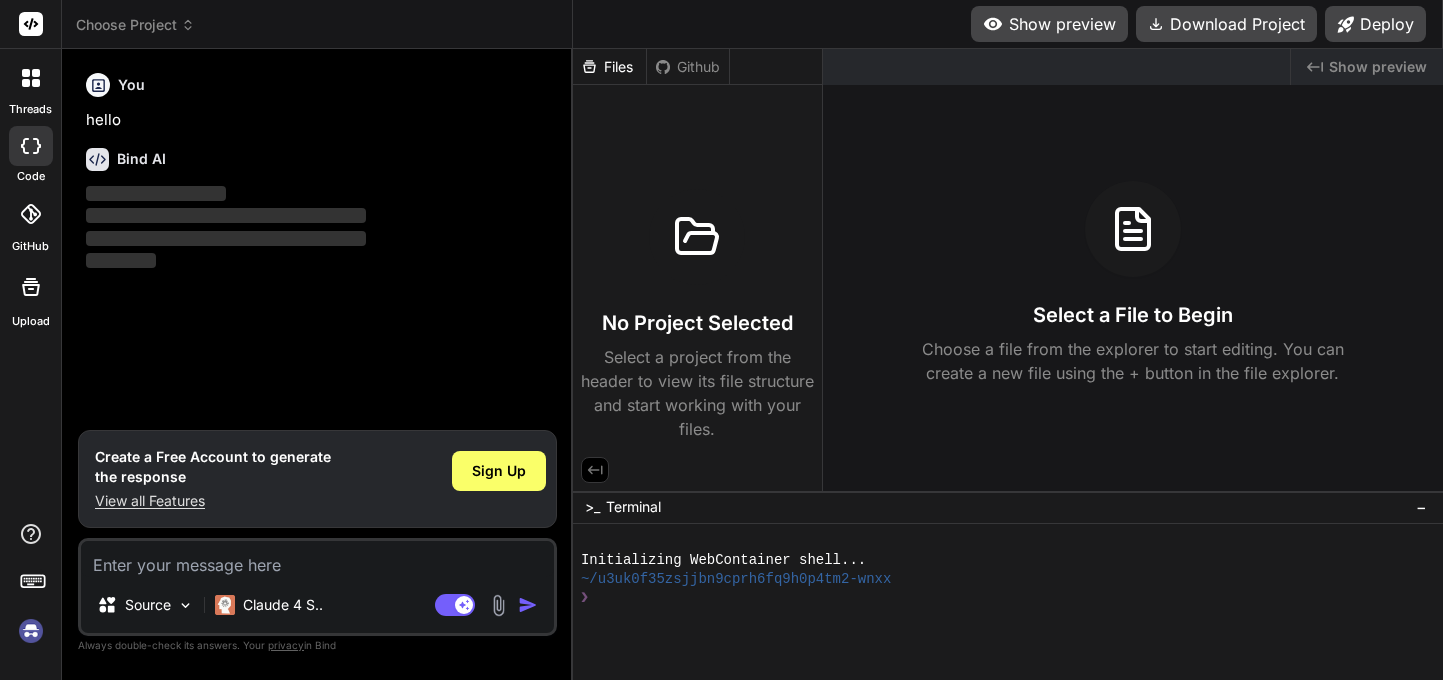 click at bounding box center [317, 559] 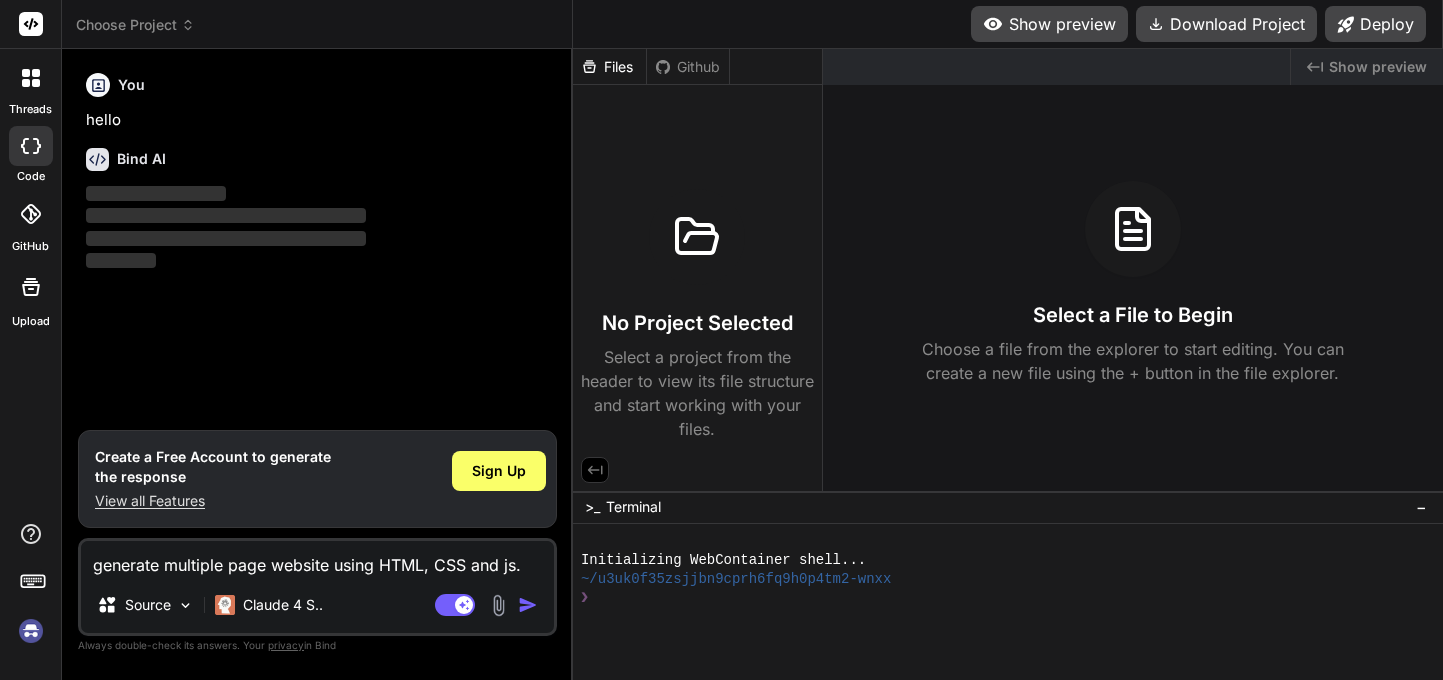 scroll, scrollTop: 49, scrollLeft: 0, axis: vertical 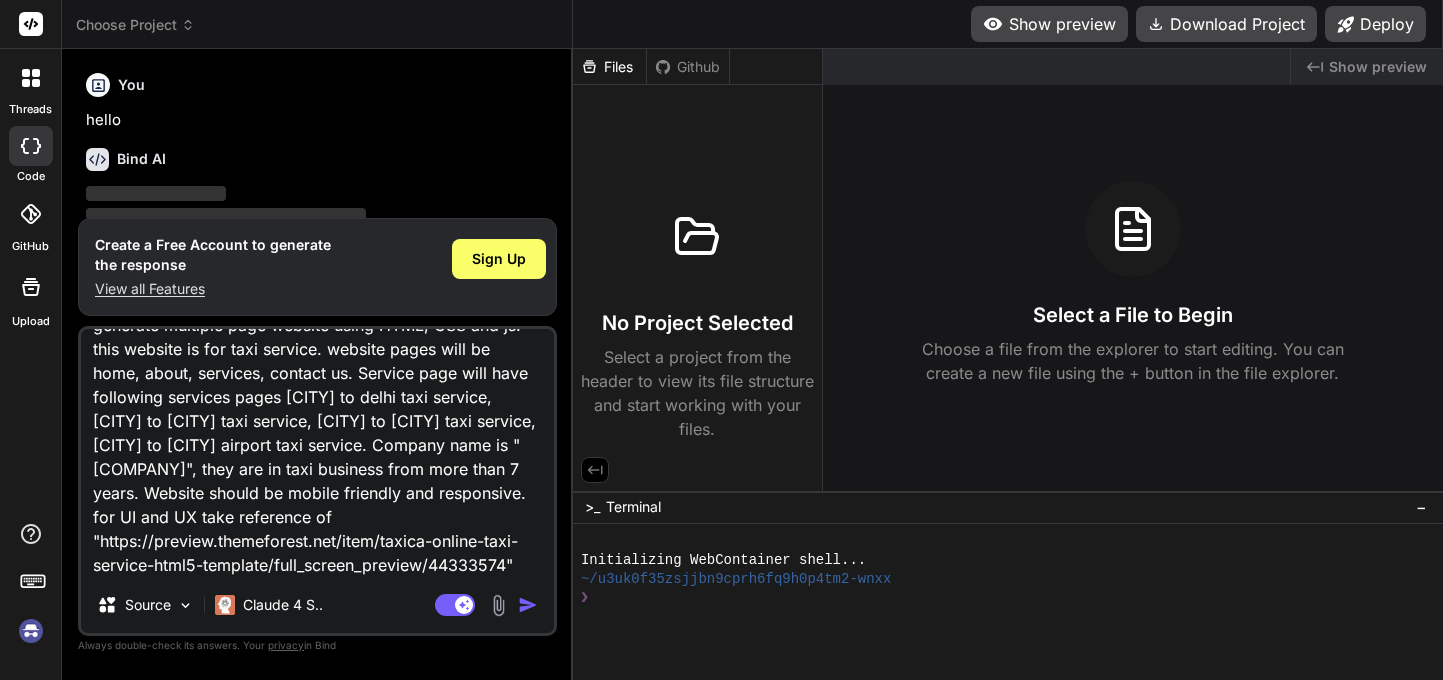 type on "Company name is "Badri Vishal taxi service", they are in taxi business from more than 7 years. Website should be mobile friendly and responsive. for UI and UX take reference of "https://preview.themeforest.net/item/taxica-online-taxi-service-html5-template/full_screen_preview/44333574"." 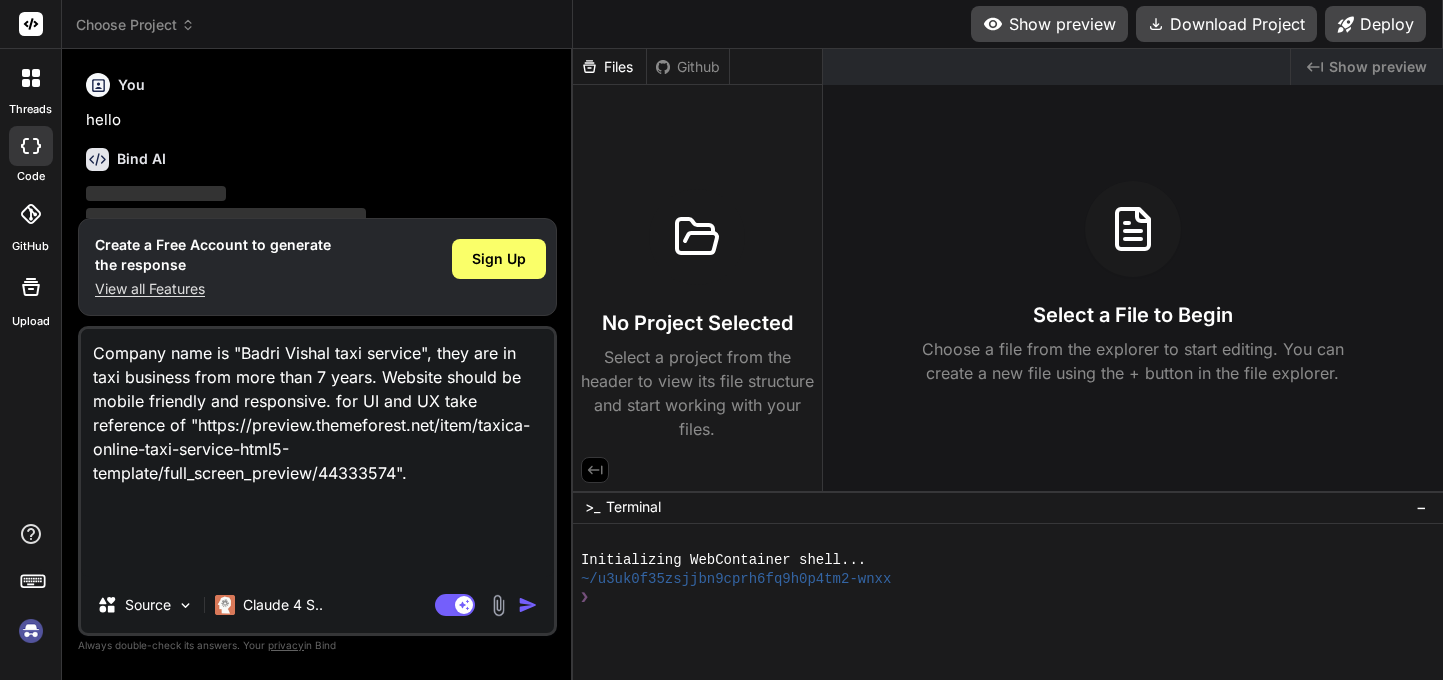type on "Company name is "Badri Vishal taxi service", they are in taxi business from more than 7 years. Website should be mobile friendly and responsive. for UI and UX take reference of "https://preview.themeforest.net/item/taxica-online-taxi-service-html5-template/full_screen_preview/44333574"." 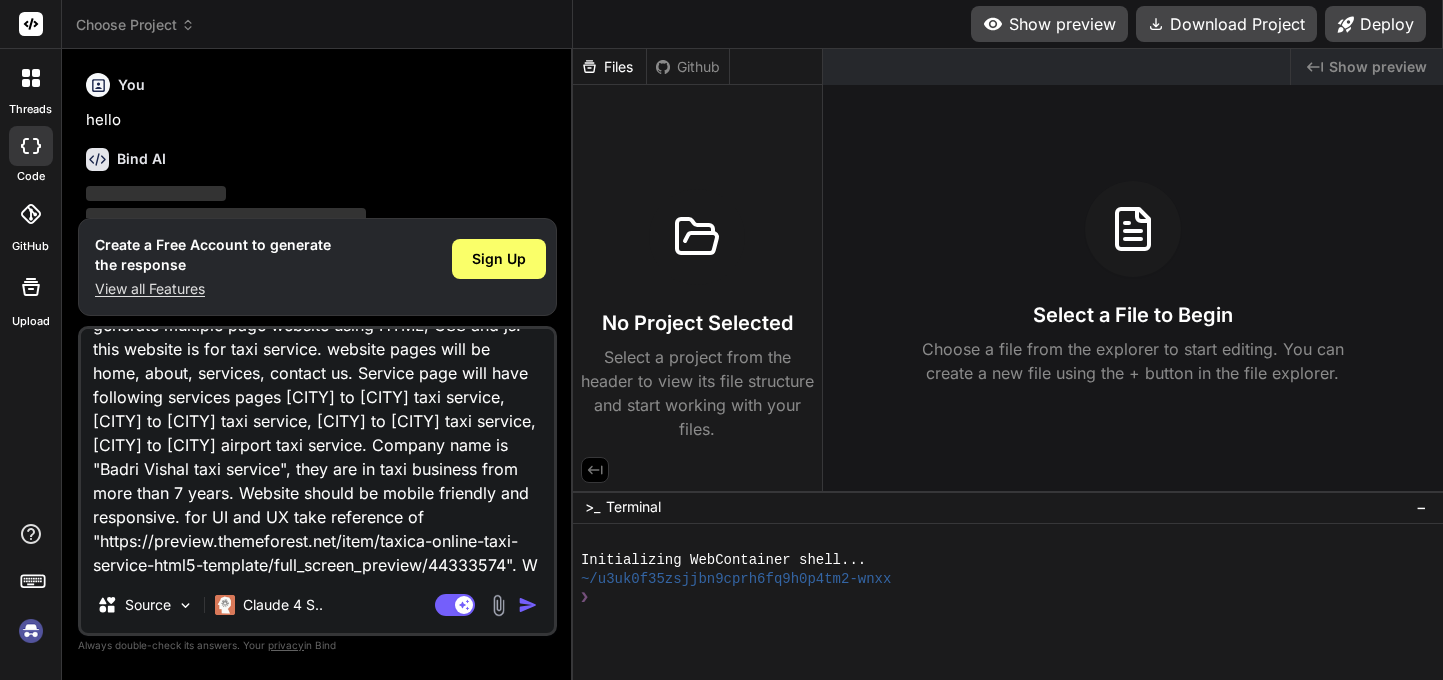 type on "generate multiple page website using HTML, CSS and js. this website is for taxi service. website pages will be home, about, services, contact us. Service page will have following services pages [CITY] to [CITY] taxi service, [CITY] to [CITY] taxi service, [CITY] to [CITY] taxi service, [CITY] to [CITY] airport taxi service. Company name is "Badri Vishal taxi service", they are in taxi business from more than 7 years. Website should be mobile friendly and responsive. for UI and UX take reference of "https://preview.themeforest.net/item/taxica-online-taxi-service-html5-template/full_screen_preview/44333574". We" 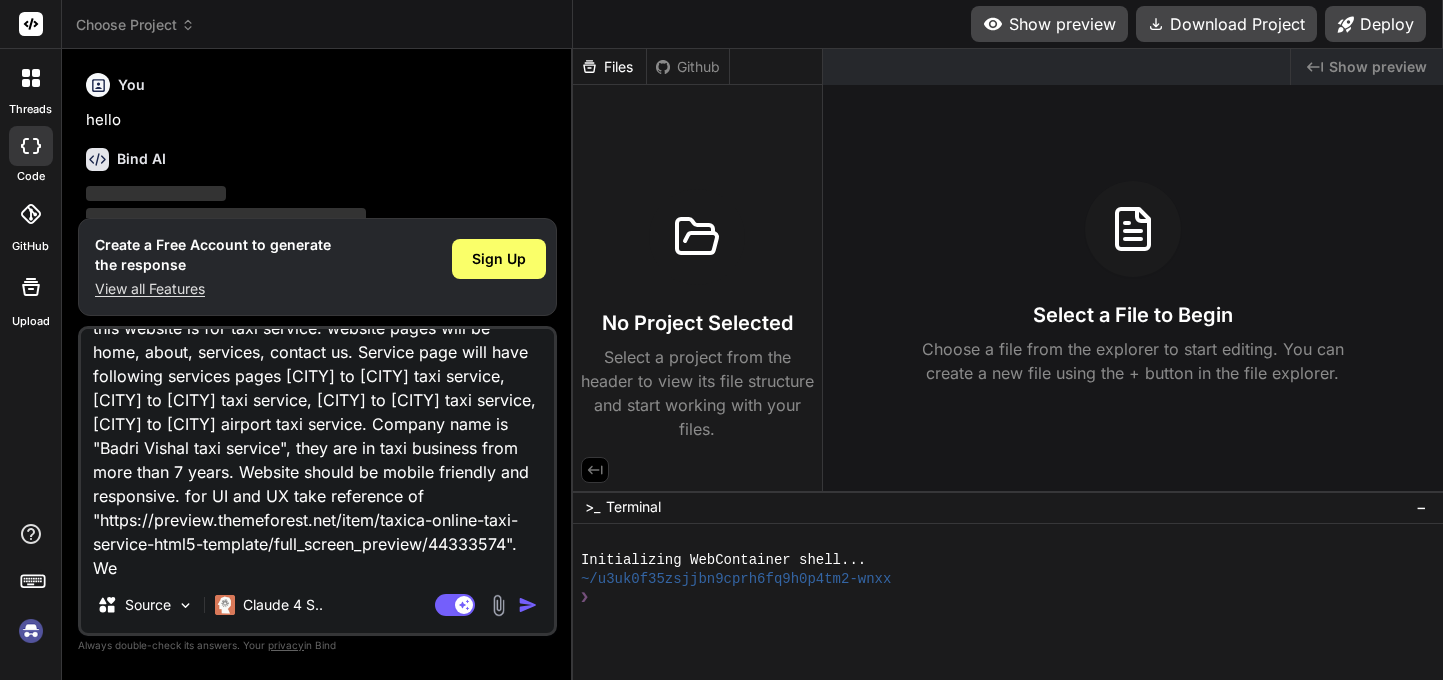 type on "generate multiple page website using HTML, CSS and js. this website is for taxi service. website pages will be home, about, services, contact us. Service page will have following services pages [CITY] to delhi taxi service, [CITY] to [CITY] taxi service, [CITY] to [CITY] taxi service, [CITY] to [CITY] airport taxi service. Company name is "[COMPANY]", they are in taxi business from more than 7 years. Website should be mobile friendly and responsive. for UI and UX take reference of "https://preview.themeforest.net/item/taxica-online-taxi-service-html5-template/full_screen_preview/44333574". Web" 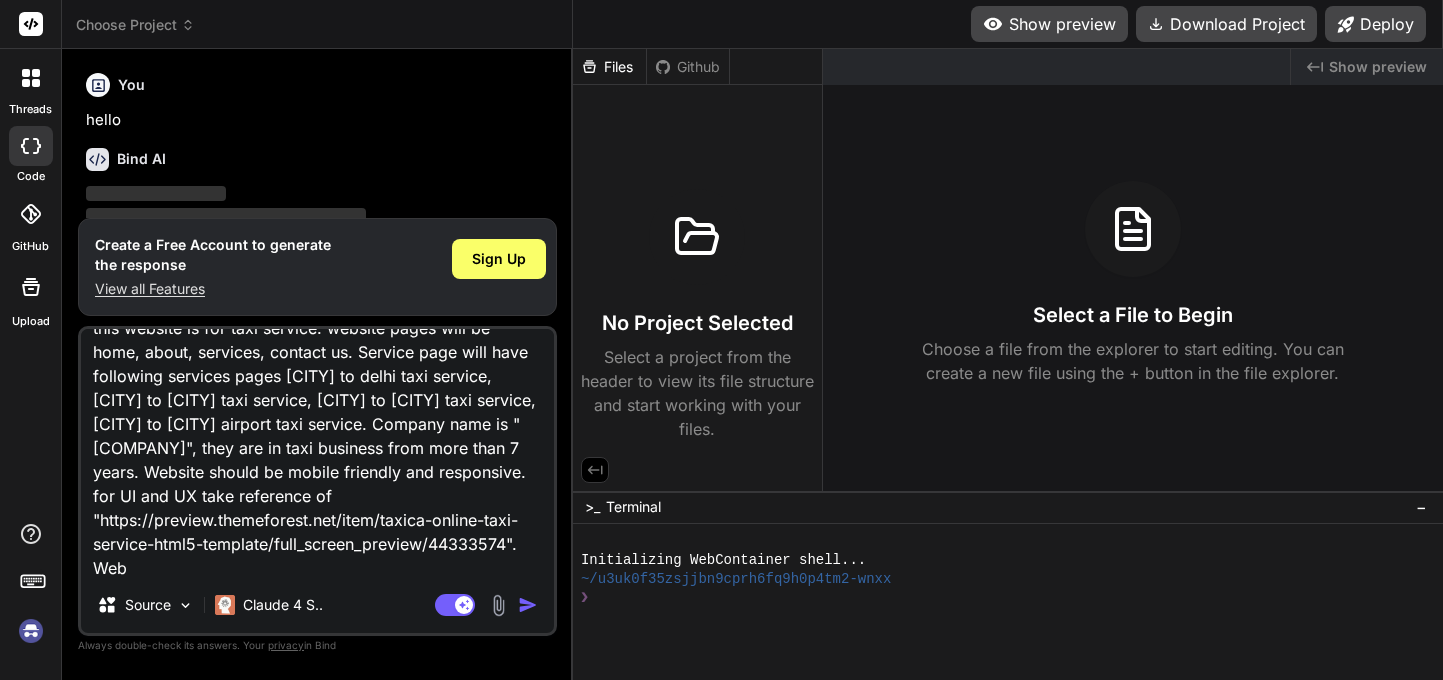 type on "generate multiple page website using HTML, CSS and js. this website is for taxi service. website pages will be home, about, services, contact us. Service page will have following services pages [CITY] to [CITY] taxi service, [CITY] to [CITY] taxi service, [CITY] to [CITY] taxi service, [CITY] to [CITY] airport taxi service. Company name is "Badri Vishal taxi service", they are in taxi business from more than 7 years. Website should be mobile friendly and responsive. for UI and UX take reference of "https://preview.themeforest.net/item/taxica-online-taxi-service-html5-template/full_screen_preview/44333574". Webs" 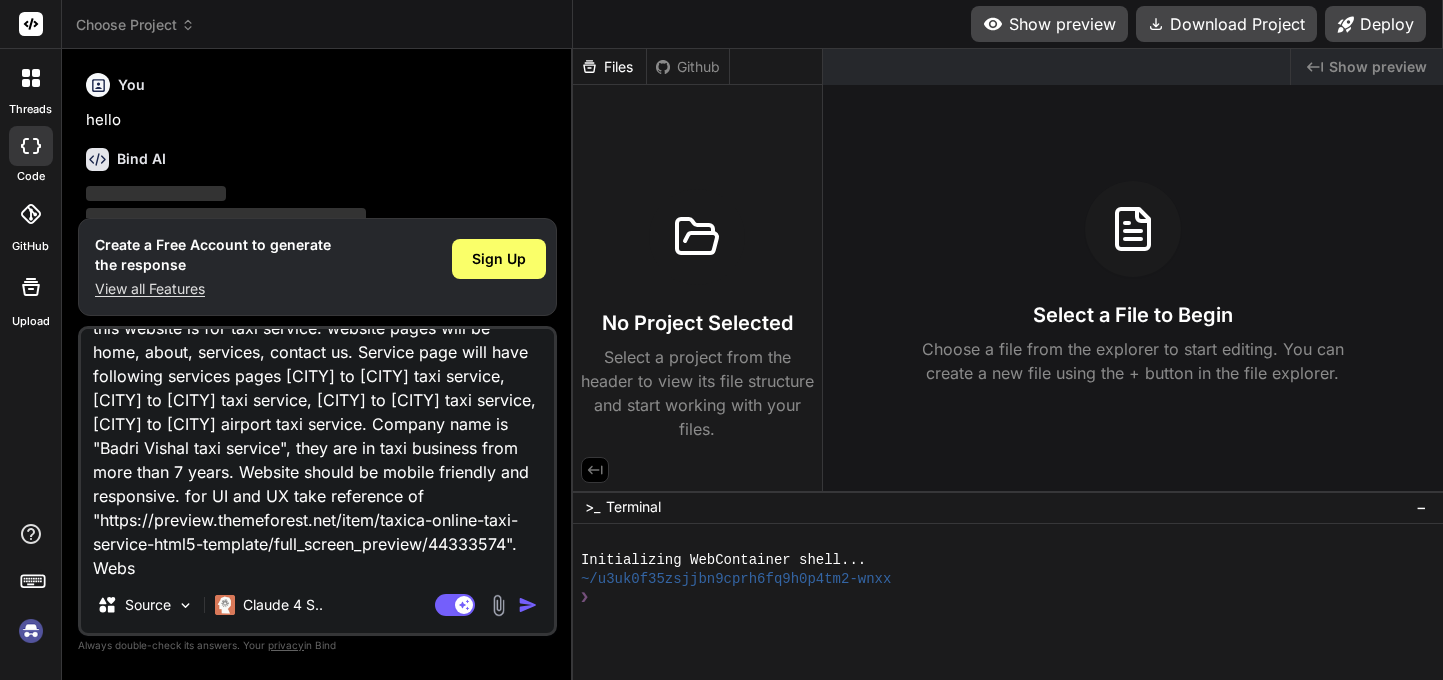 type on "Company name is "Badri Vishal taxi service", they are in taxi business from more than 7 years. Website should be mobile friendly and responsive. for UI and UX take reference of "https://preview.themeforest.net/item/taxica-online-taxi-service-html5-template/full_screen_preview/44333574". Websi" 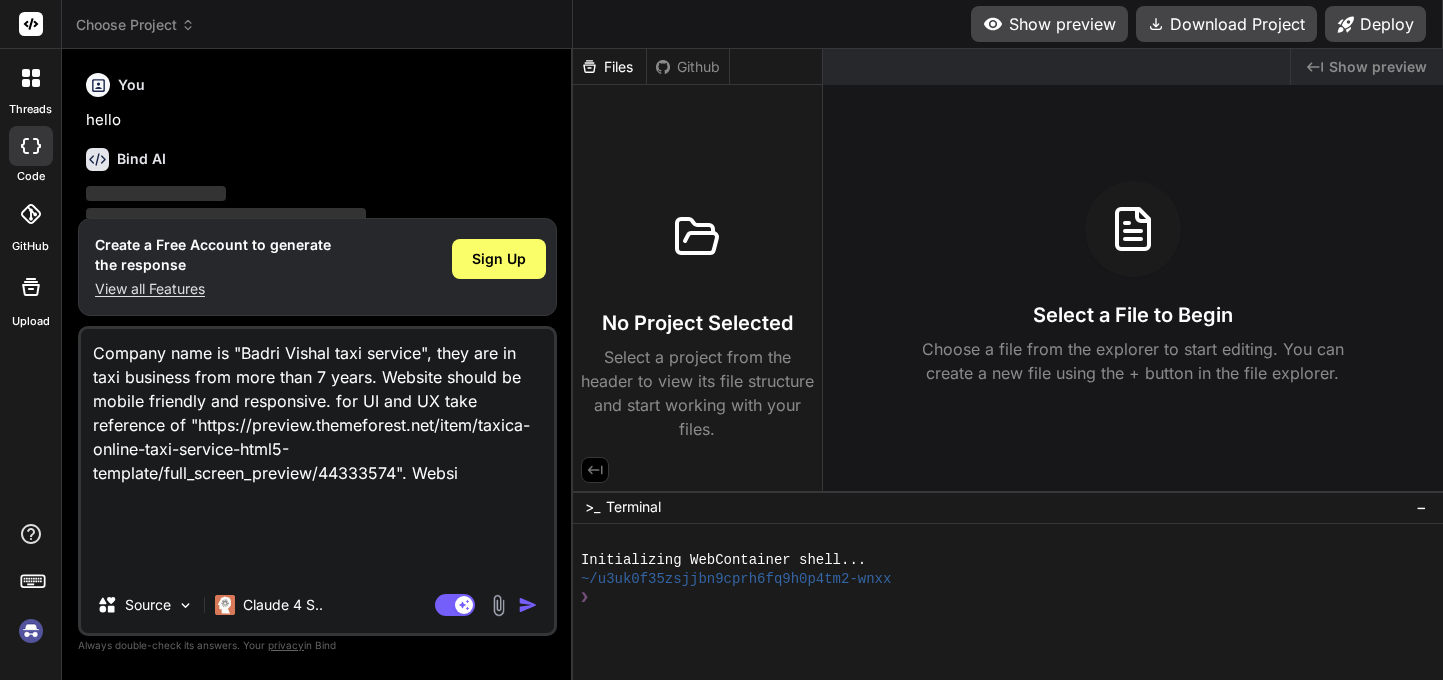 type on "generate multiple page website using HTML, CSS and js. this website is for taxi service. website pages will be home, about, services, contact us. Service page will have following services pages [CITY] to delhi taxi service, [CITY] to [CITY] taxi service, [CITY] to [CITY] taxi service, [CITY] to [CITY] airport taxi service. Company name is "[COMPANY]", they are in taxi business from more than 7 years. Website should be mobile friendly and responsive. for UI and UX take reference of "https://preview.themeforest.net/item/taxica-online-taxi-service-html5-template/full_screen_preview/44333574". Websit" 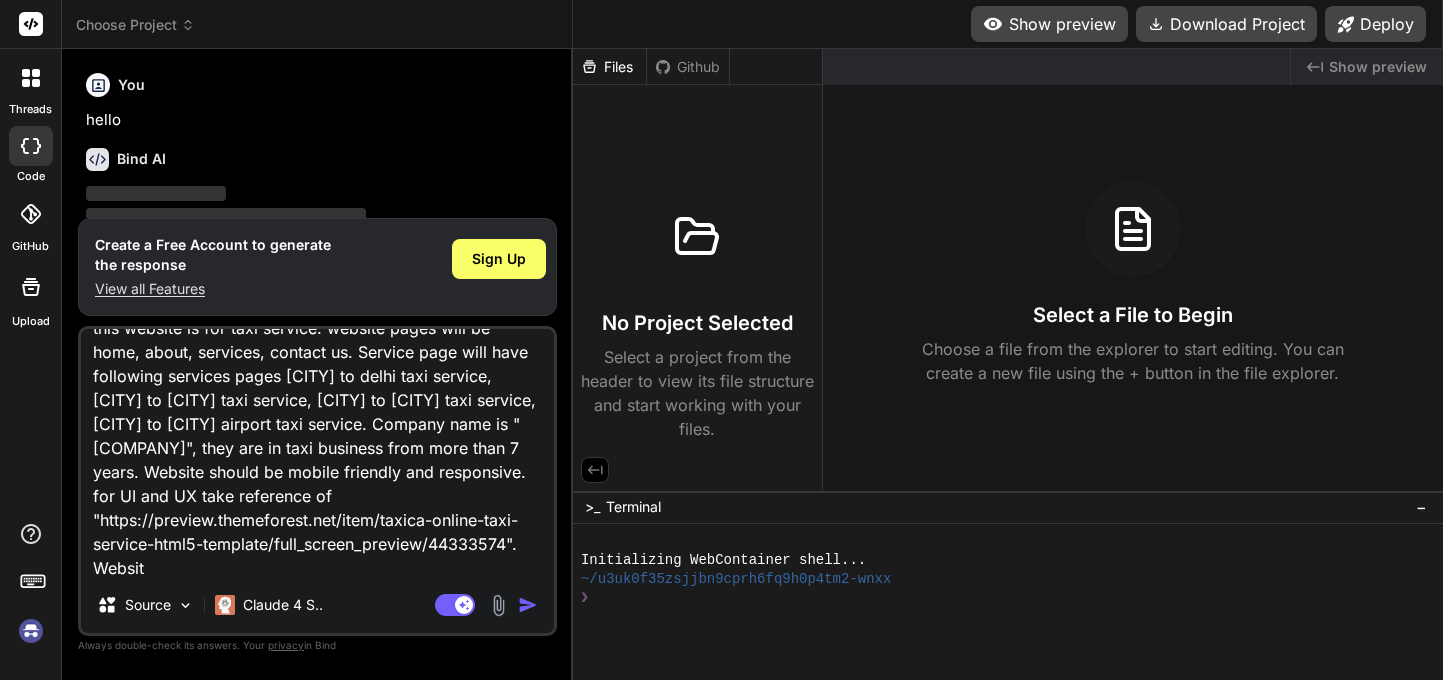 type on "Company name is "Badri Vishal taxi service", they are in taxi business from more than 7 years. Website should be mobile friendly and responsive. for UI and UX take reference of "https://preview.themeforest.net/item/taxica-online-taxi-service-html5-template/full_screen_preview/44333574". Website" 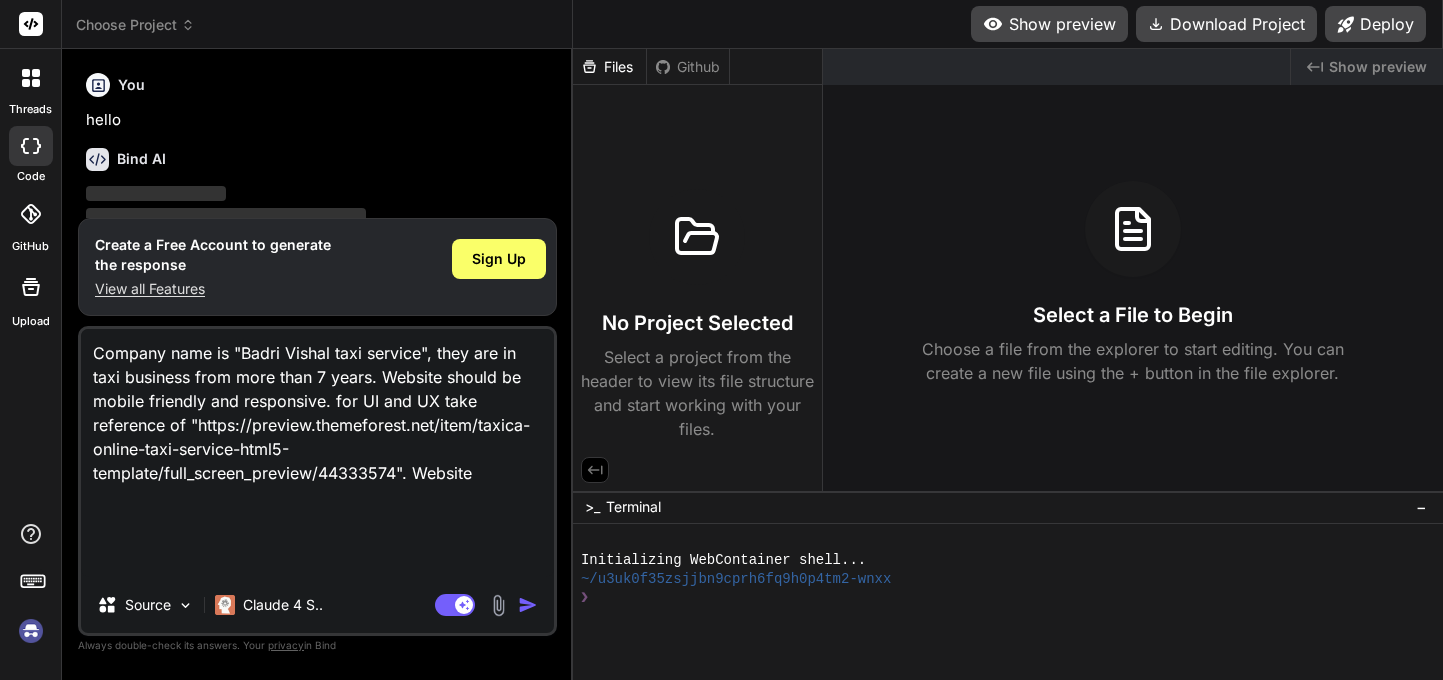 type on "Company name is "Badri Vishal taxi service", they are in taxi business from more than 7 years. Website should be mobile friendly and responsive. for UI and UX take reference of "https://preview.themeforest.net/item/taxica-online-taxi-service-html5-template/full_screen_preview/44333574". Website" 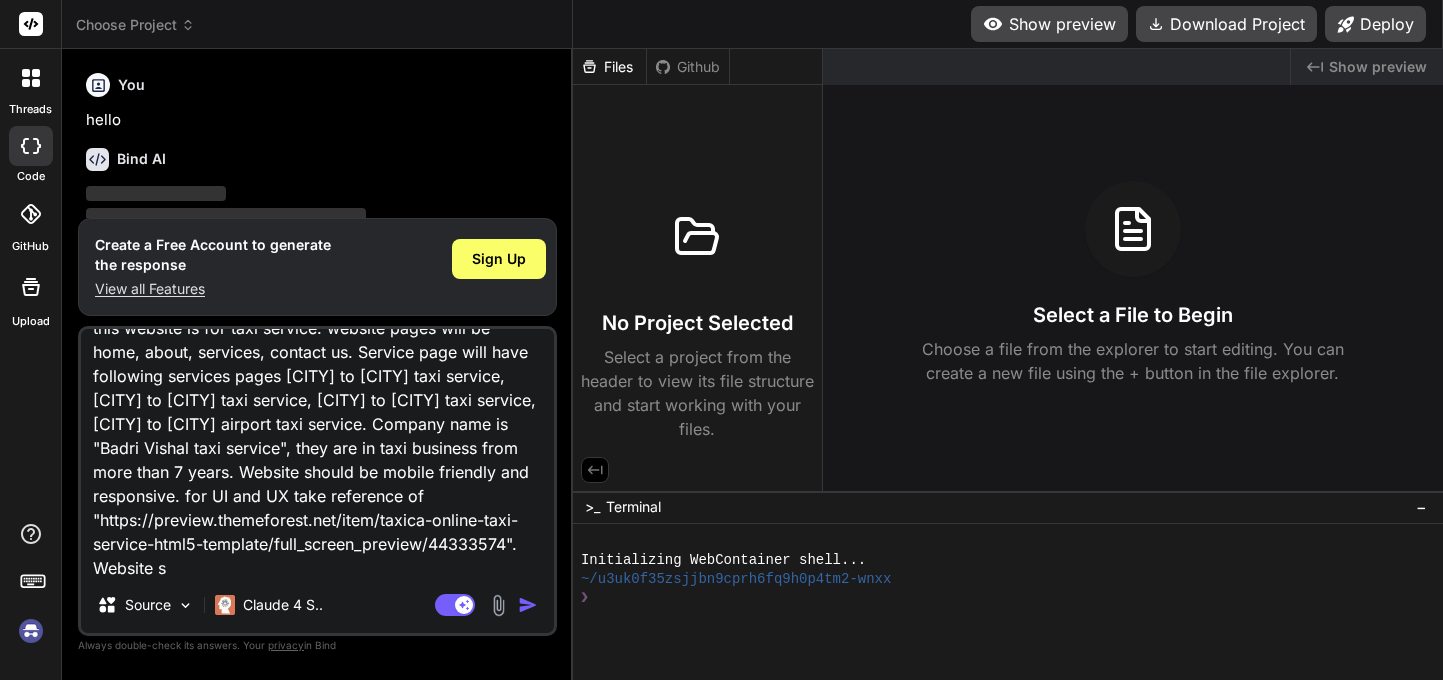 type on "generate multiple page website using HTML, CSS and js. this website is for taxi service. website pages will be home, about, services, contact us. Service page will have following services pages [CITY] to delhi taxi service, [CITY] to [CITY] taxi service, [CITY] to [CITY] taxi service, [CITY] to [CITY] airport taxi service. Company name is "Badri Vishal taxi service", they are in taxi business from more than 7 years. Website should be mobile friendly and responsive. for UI and UX take reference of "https://preview.themeforest.net/item/taxica-online-taxi-service-html5-template/full_screen_preview/44333574". Website sh" 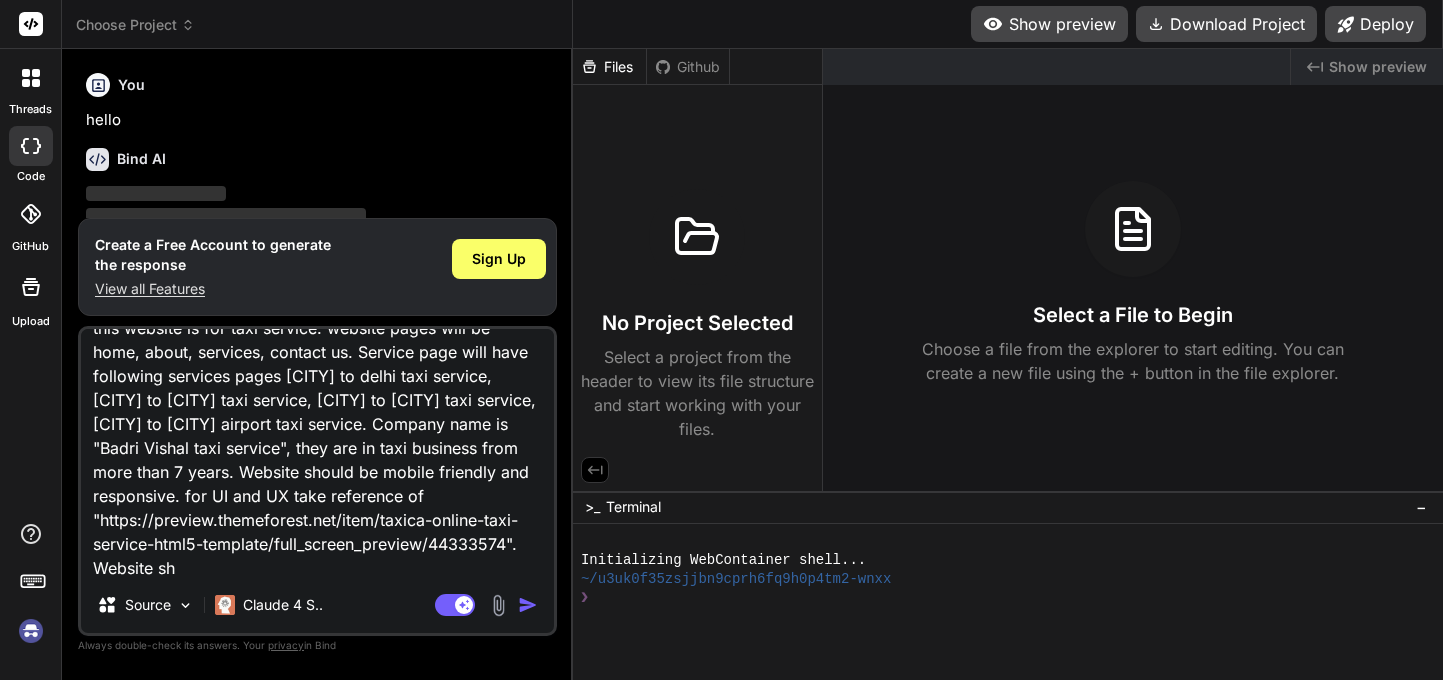 type on "generate multiple page website using HTML, CSS and js. this website is for taxi service. website pages will be home, about, services, contact us. Service page will have following services pages [CITY] to delhi taxi service, [CITY] to [CITY] taxi service, [CITY] to [CITY] taxi service, [CITY] to [CITY] airport taxi service. Company name is "[COMPANY]", they are in taxi business from more than 7 years. Website should be mobile friendly and responsive. for UI and UX take reference of "https://preview.themeforest.net/item/taxica-online-taxi-service-html5-template/full_screen_preview/44333574". Website sho" 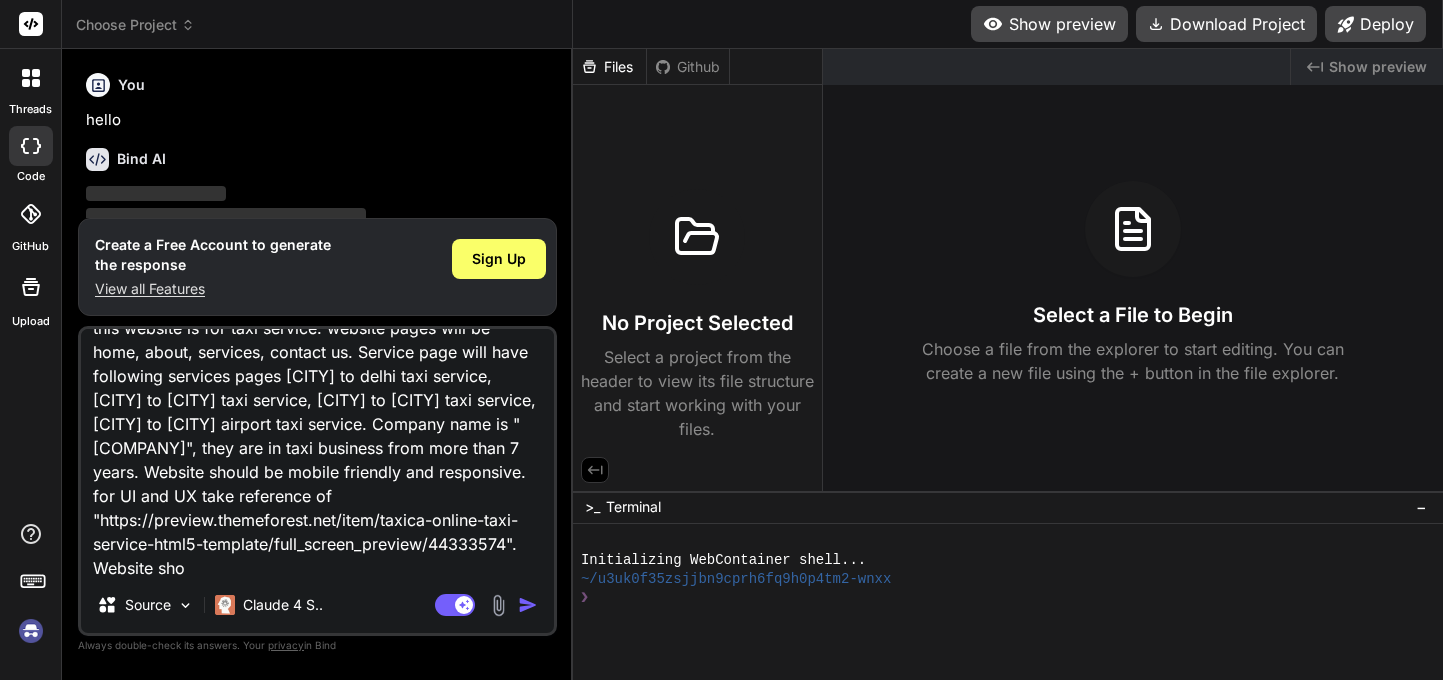 type on "generate multiple page website using HTML, CSS and js. this website is for taxi service. website pages will be home, about, services, contact us. Service page will have following services pages [CITY] to delhi taxi service, [CITY] to [CITY] taxi service, [CITY] to [CITY] taxi service, [CITY] to [CITY] airport taxi service. Company name is "[COMPANY]", they are in taxi business from more than 7 years. Website should be mobile friendly and responsive. for UI and UX take reference of "https://preview.themeforest.net/item/taxica-online-taxi-service-html5-template/full_screen_preview/44333574". Website sh" 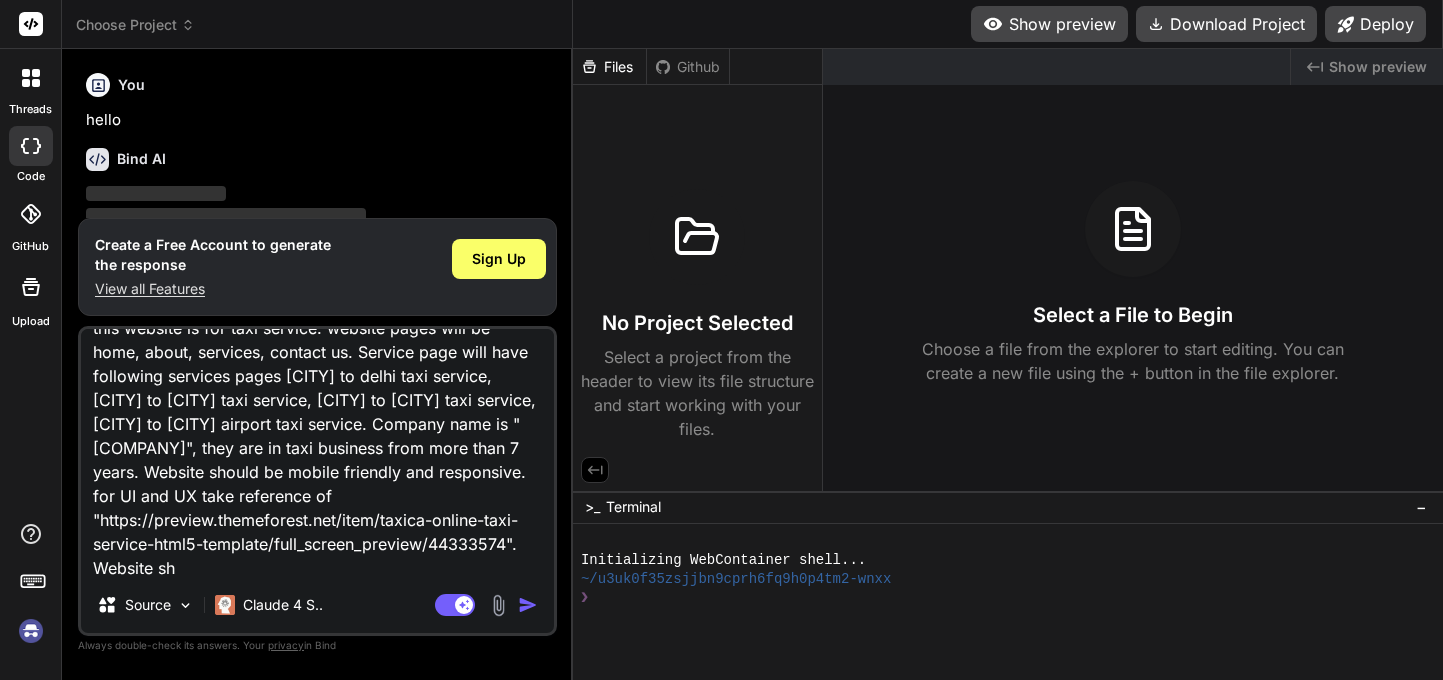 type on "generate multiple page website using HTML, CSS and j.s. this website is for taxi service. website pages will be home, about, services, contact us. Service page will have following services pages [CITY] to [CITY] taxi service, [CITY] to [CITY] taxi service, [CITY] to [CITY] taxi service, [CITY] to [CITY] airport taxi service. Company name is "Badri Vishal taxi service", they are in taxi business from more than 7 years. Website should be mobile friendly and responsive. for UI and UX take reference of "https://preview.themeforest.net/item/taxica-online-taxi-service-html5-template/full_screen_preview/44333574". Website shoul" 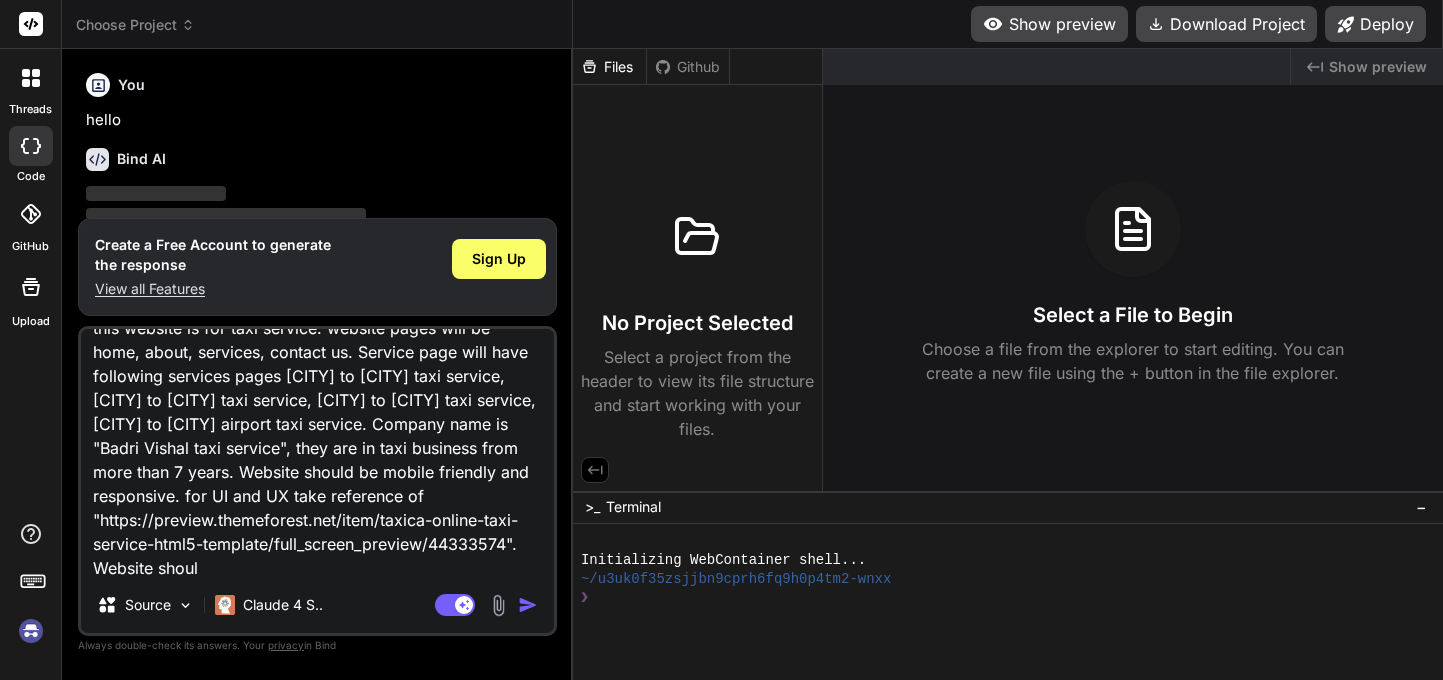 type on "Company name is "Badri Vishal taxi service", they are in taxi business from more than 7 years. Website should be mobile friendly and responsive. for UI and UX take reference of "https://preview.themeforest.net/item/taxica-online-taxi-service-html5-template/full_screen_preview/44333574". Website should" 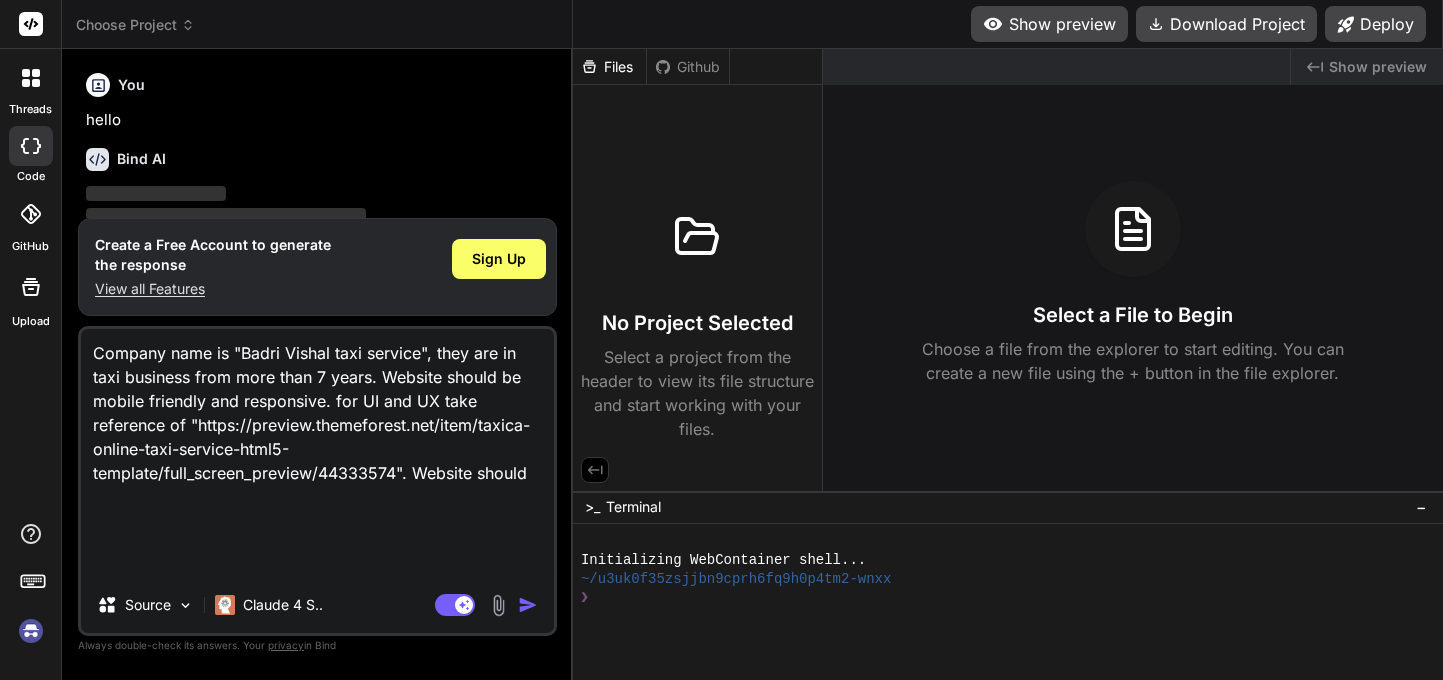 type on "Company name is "Badri Vishal taxi service", they are in taxi business from more than 7 years. Website should be mobile friendly and responsive. for UI and UX take reference of "https://preview.themeforest.net/item/taxica-online-taxi-service-html5-template/full_screen_preview/44333574". Website should" 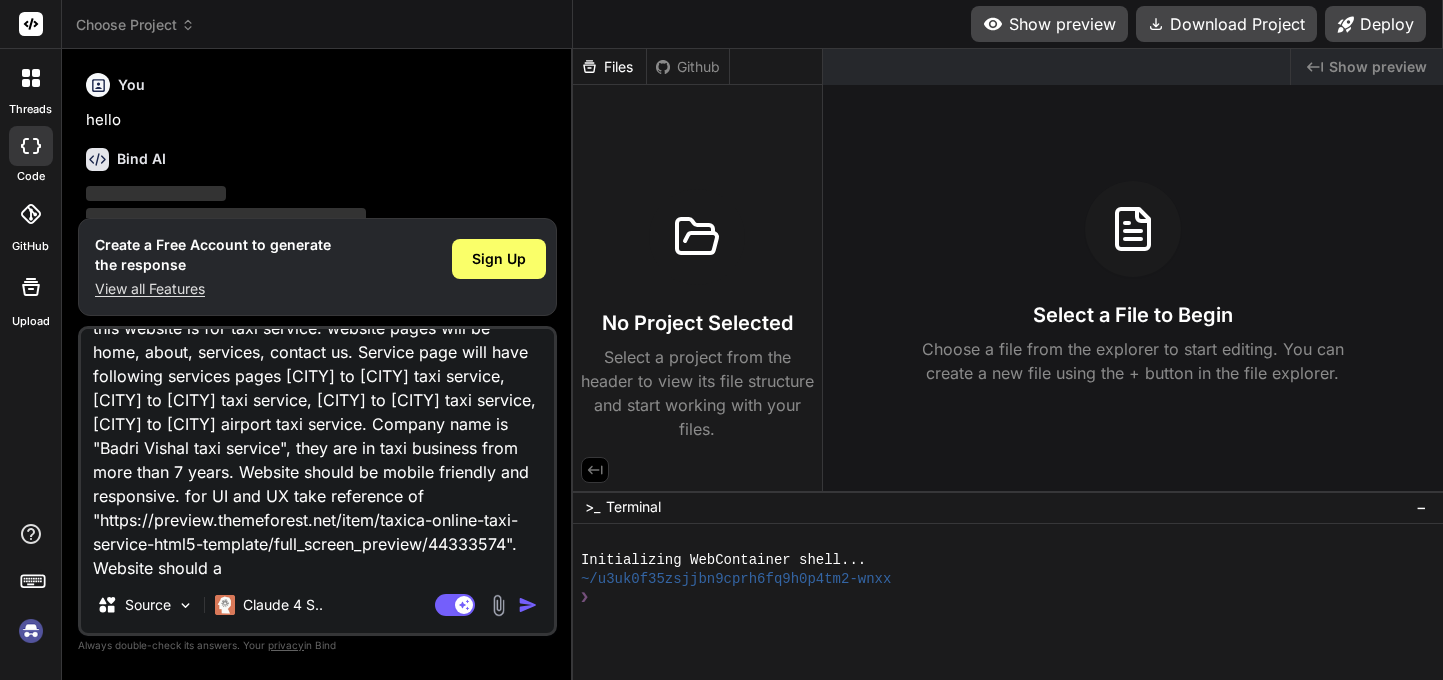 scroll, scrollTop: 73, scrollLeft: 0, axis: vertical 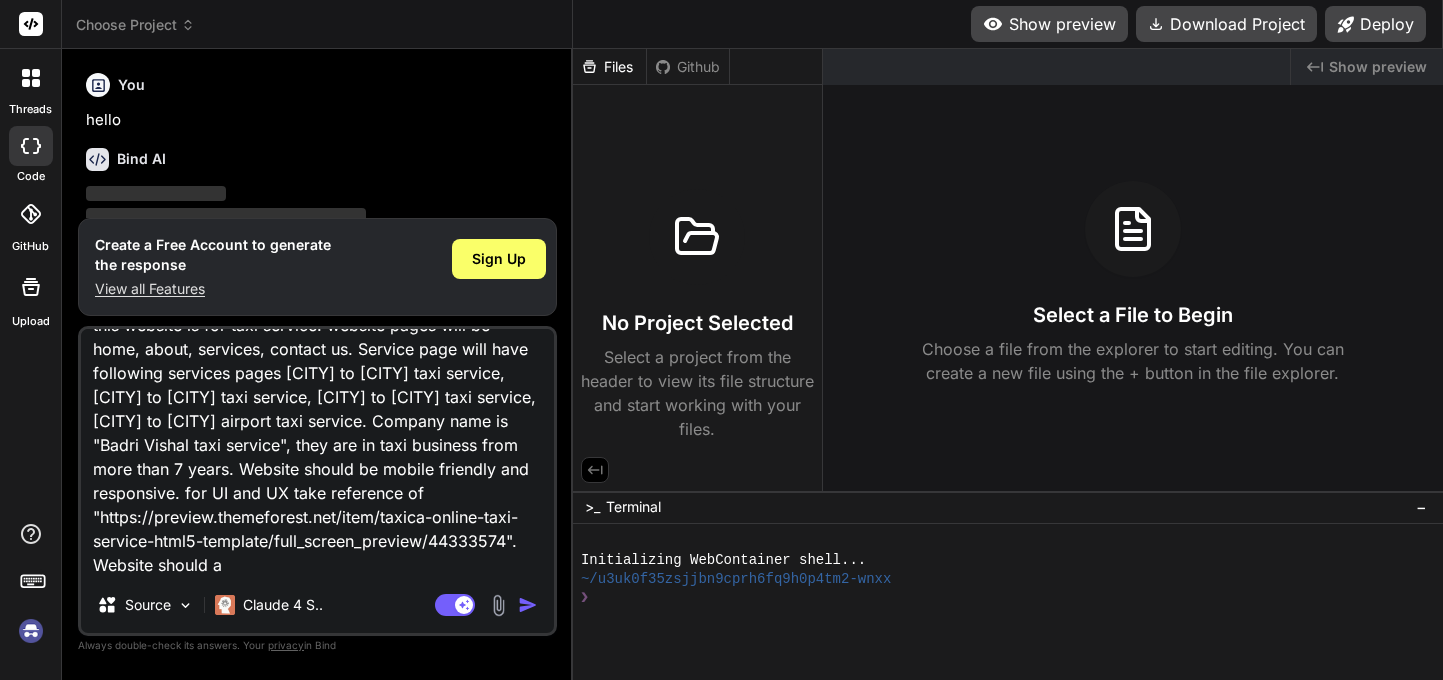 type on "generate multiple page website using HTML, CSS and j.s. this website is for taxi service. website pages will be home, about, services, contact us. Service page will have following services pages [CITY] to [CITY] taxi service, [CITY] to [CITY] taxi service, [CITY] to [CITY] taxi service, [CITY] to [CITY] airport taxi service. Company name is "Badri Vishal taxi service", they are in taxi business from more than 7 years. Website should be mobile friendly and responsive. for UI and UX take reference of "https://preview.themeforest.net/item/taxica-online-taxi-service-html5-template/full_screen_preview/44333574". Website should am" 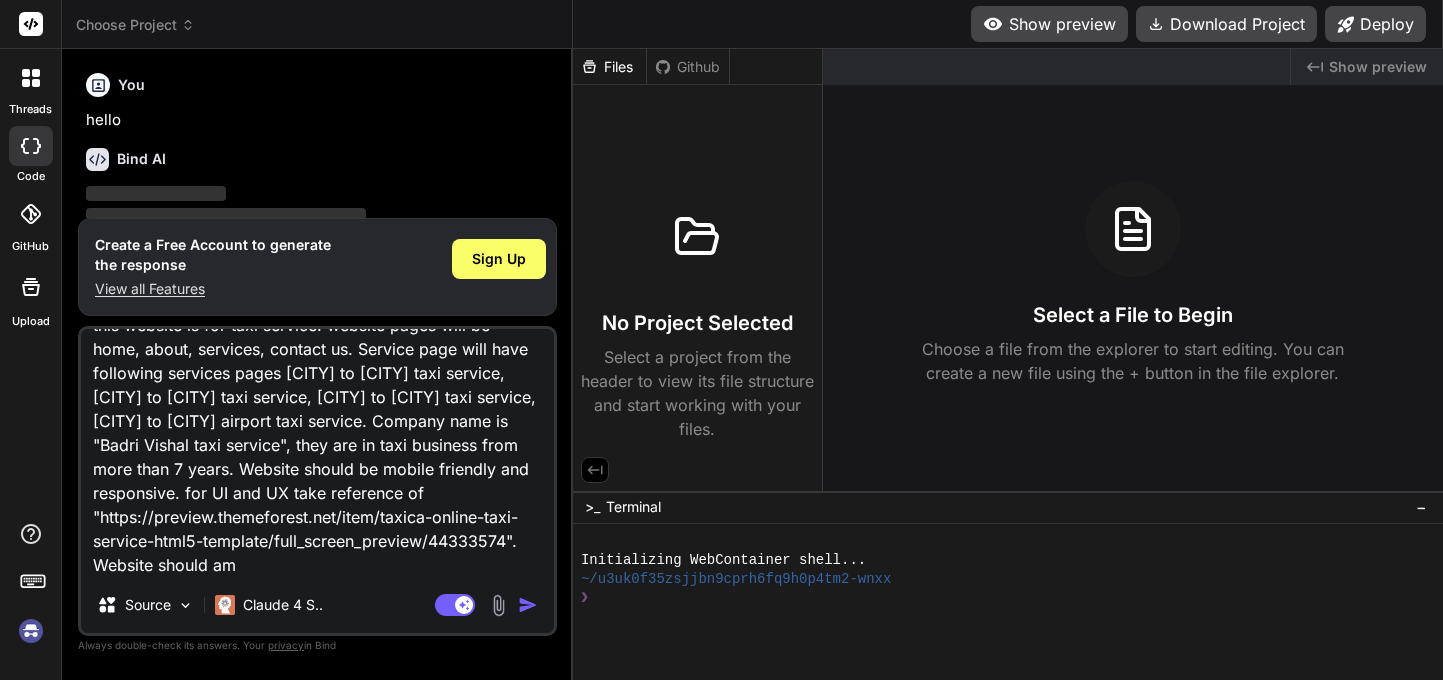 type on "generate multiple page website using HTML, CSS and js. this website is for taxi service. website pages will be home, about, services, contact us. Service page will have following services pages [CITY] to [CITY] taxi service, [CITY] to [CITY] taxi service, [CITY] to [CITY] taxi service, [CITY] to [CITY] airport taxi service. Company name is "Badri Vishal taxi service", they are in taxi business from more than 7 years. Website should be mobile friendly and responsive. for UI and UX take reference of "https://preview.themeforest.net/item/taxica-online-taxi-service-html5-template/full_screen_preview/44333574". Website should ama" 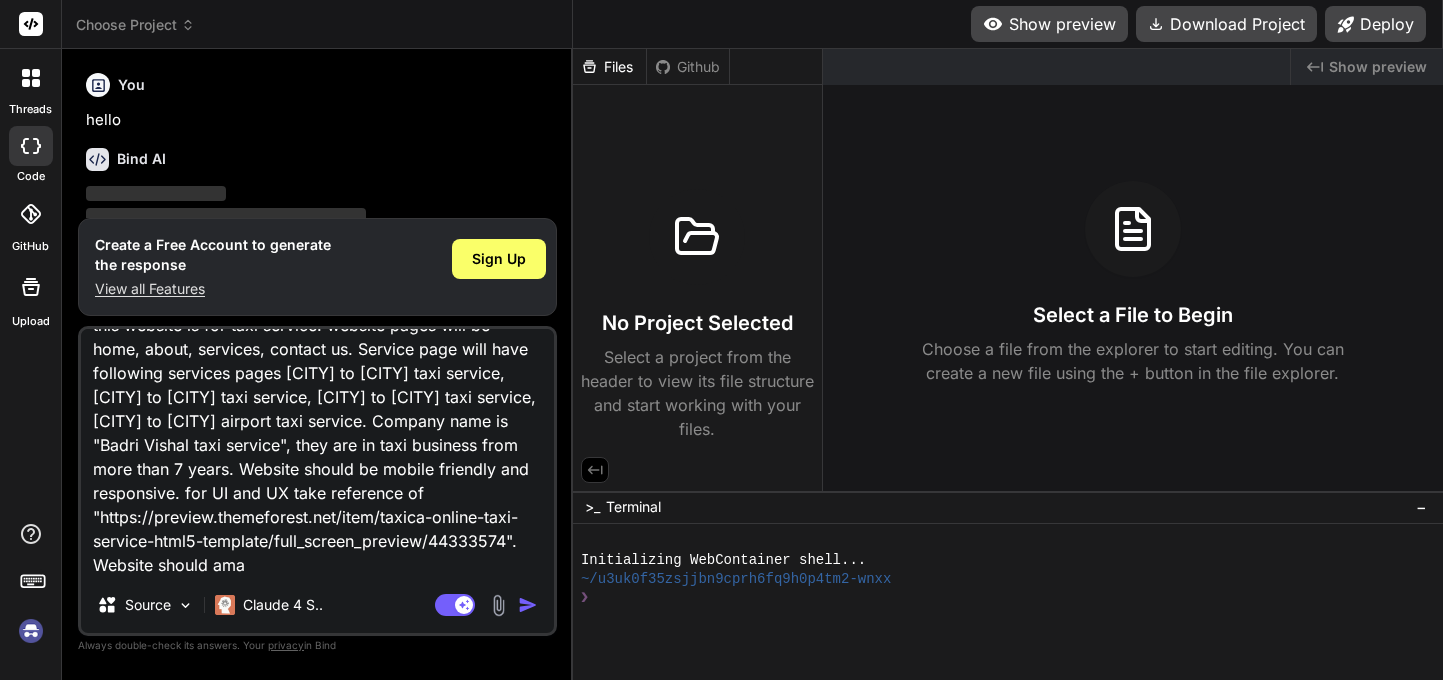 type on "generate multiple page website using HTML, CSS and js. this website is for taxi service. website pages will be home, about, services, contact us. Service page will have following services pages [CITY] to [CITY] taxi service, [CITY] to [CITY] taxi service, [CITY] to [CITY] taxi service, [CITY] to [CITY] airport taxi service. Company name is "Badri Vishal taxi service", they are in taxi business from more than 7 years. Website should be mobile friendly and responsive. for UI and UX take reference of "https://preview.themeforest.net/item/taxica-online-taxi-service-html5-template/full_screen_preview/44333574". Website should amaz" 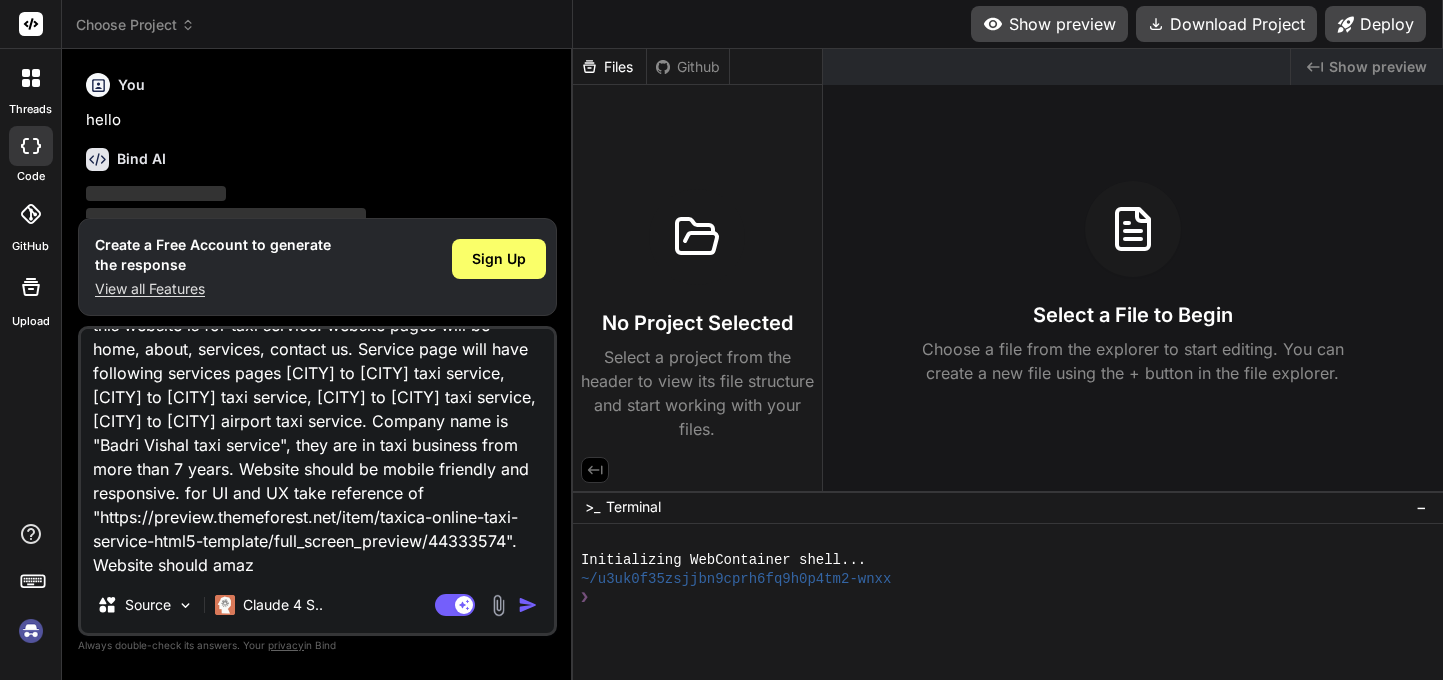 type on "generate multiple page website using HTML, CSS and js. this website is for taxi service. website pages will be home, about, services, contact us. Service page will have following services pages [CITY] to [CITY] taxi service, [CITY] to [CITY] taxi service, [CITY] to [CITY] taxi service, [CITY] to [CITY] airport taxi service. Company name is "Badri Vishal taxi service", they are in taxi business from more than 7 years. Website should be mobile friendly and responsive. for UI and UX take reference of "https://preview.themeforest.net/item/taxica-online-taxi-service-html5-template/full_screen_preview/44333574". Website should amazi" 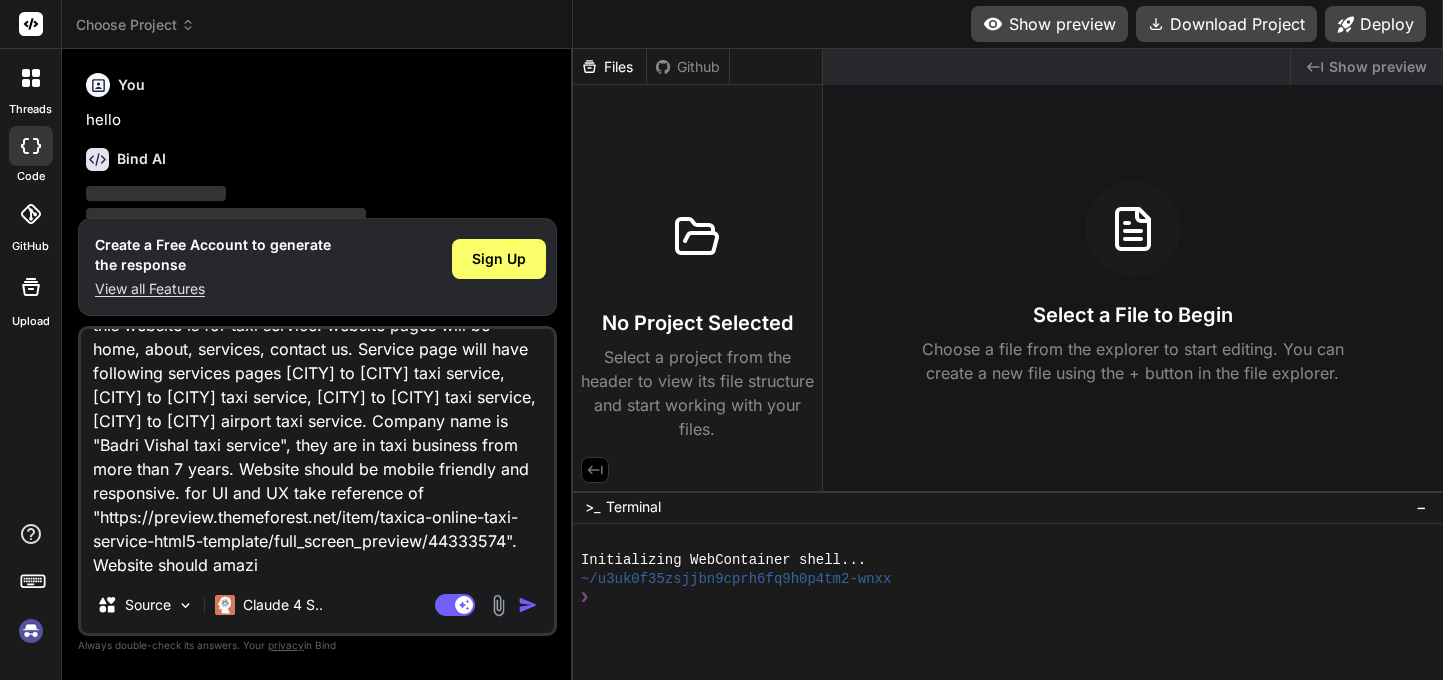 type on "Serving [CITY] with excellence for" 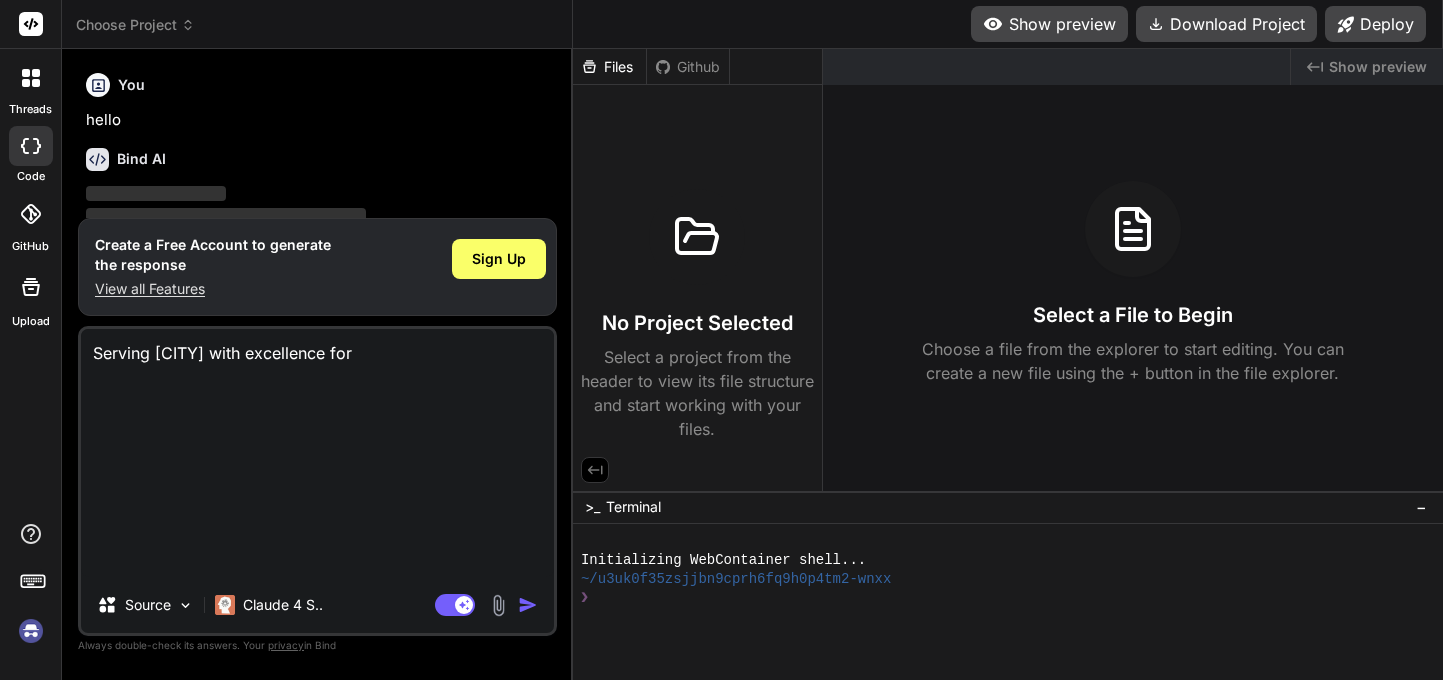 type on "generate multiple page website using HTML, CSS and j.s. this website is for taxi service. website pages will be home, about, services, contact us. Service page will have following services pages [CITY] to [CITY] taxi service, [CITY] to [CITY] taxi service, [CITY] to [CITY] taxi service, [CITY] to [CITY] airport taxi service. Company name is "Badri Vishal taxi service", they are in taxi business from more than 7 years. Website should be mobile friendly and responsive. for UI and UX take reference of "https://preview.themeforest.net/item/taxica-online-taxi-service-html5-template/full_screen_preview/44333574". Website should amazing" 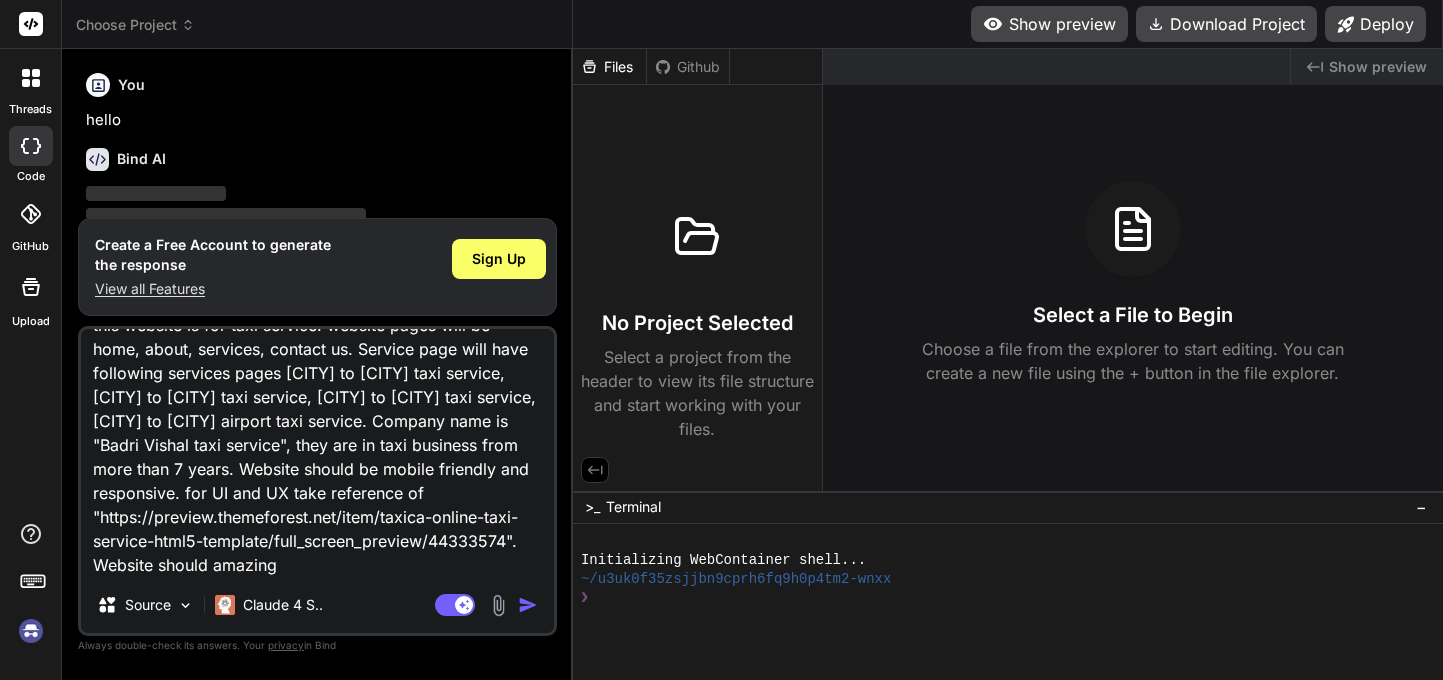 type on "generate multiple page website using HTML, CSS and j.s. this website is for taxi service. website pages will be home, about, services, contact us. Service page will have following services pages [CITY] to [CITY] taxi service, [CITY] to [CITY] taxi service, [CITY] to [CITY] taxi service, [CITY] to [CITY] airport taxi service. Company name is "Badri Vishal taxi service", they are in taxi business from more than 7 years. Website should be mobile friendly and responsive. for UI and UX take reference of "https://preview.themeforest.net/item/taxica-online-taxi-service-html5-template/full_screen_preview/44333574". Website should amazing" 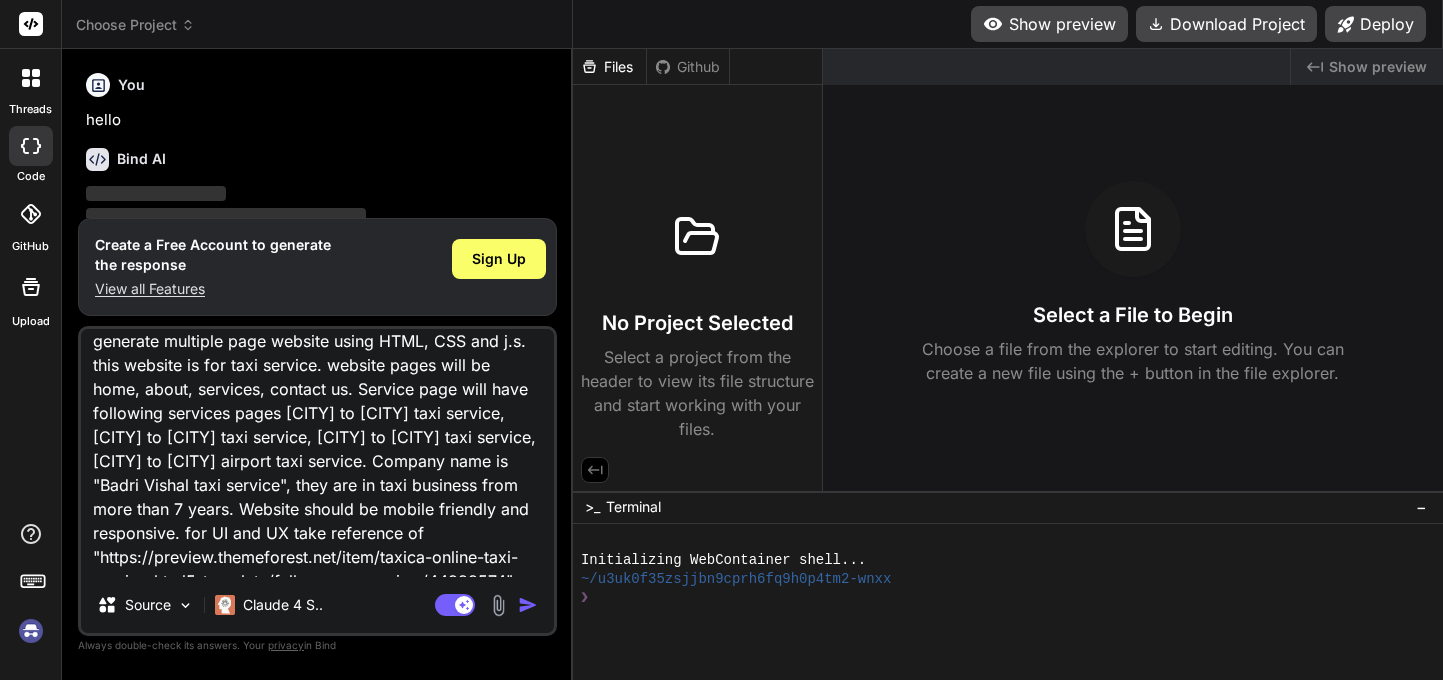 scroll, scrollTop: 0, scrollLeft: 0, axis: both 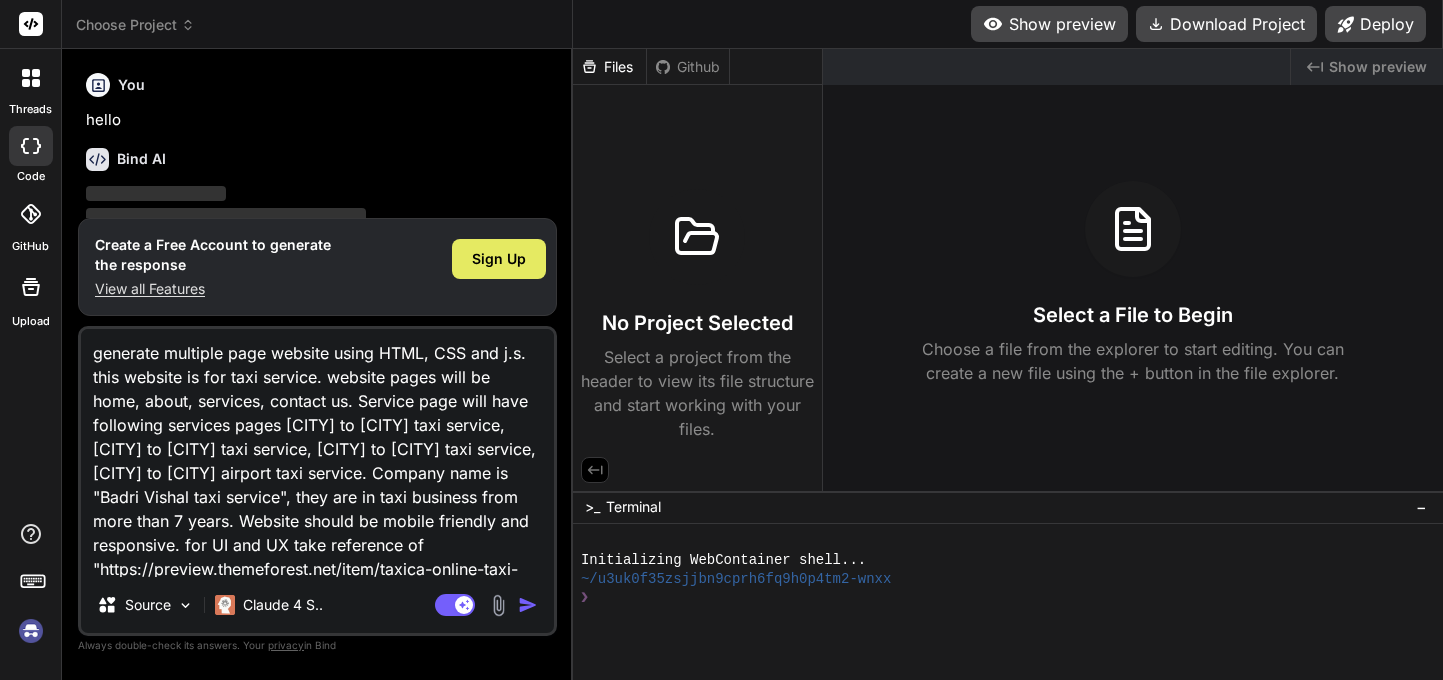 click on "Sign Up" at bounding box center [499, 259] 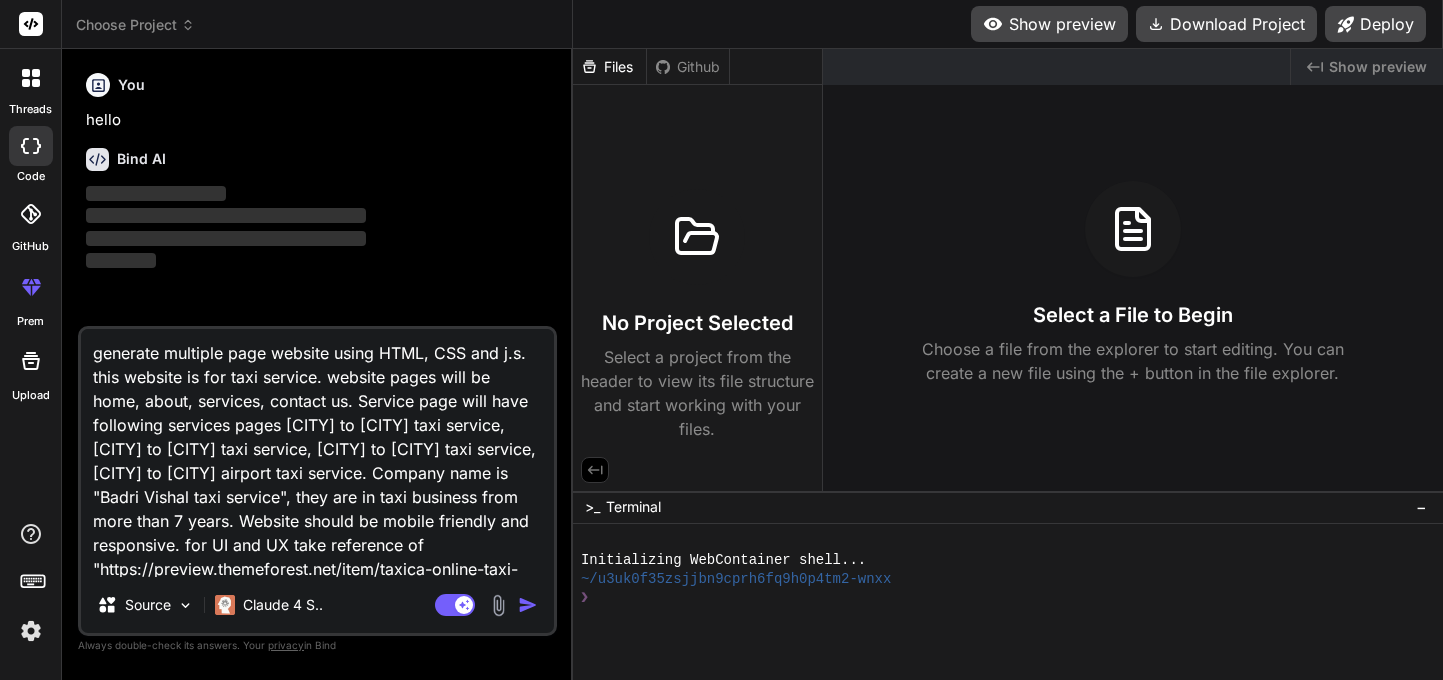 click at bounding box center (528, 605) 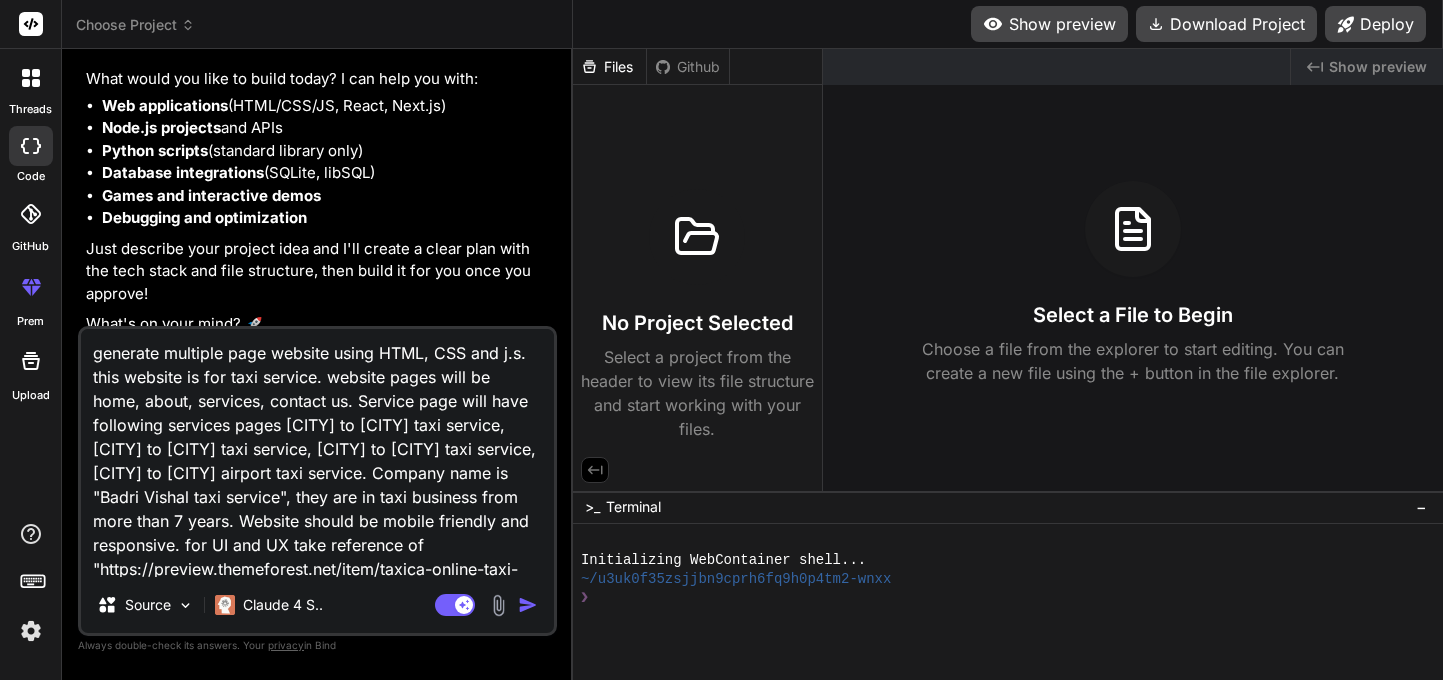 scroll, scrollTop: 203, scrollLeft: 0, axis: vertical 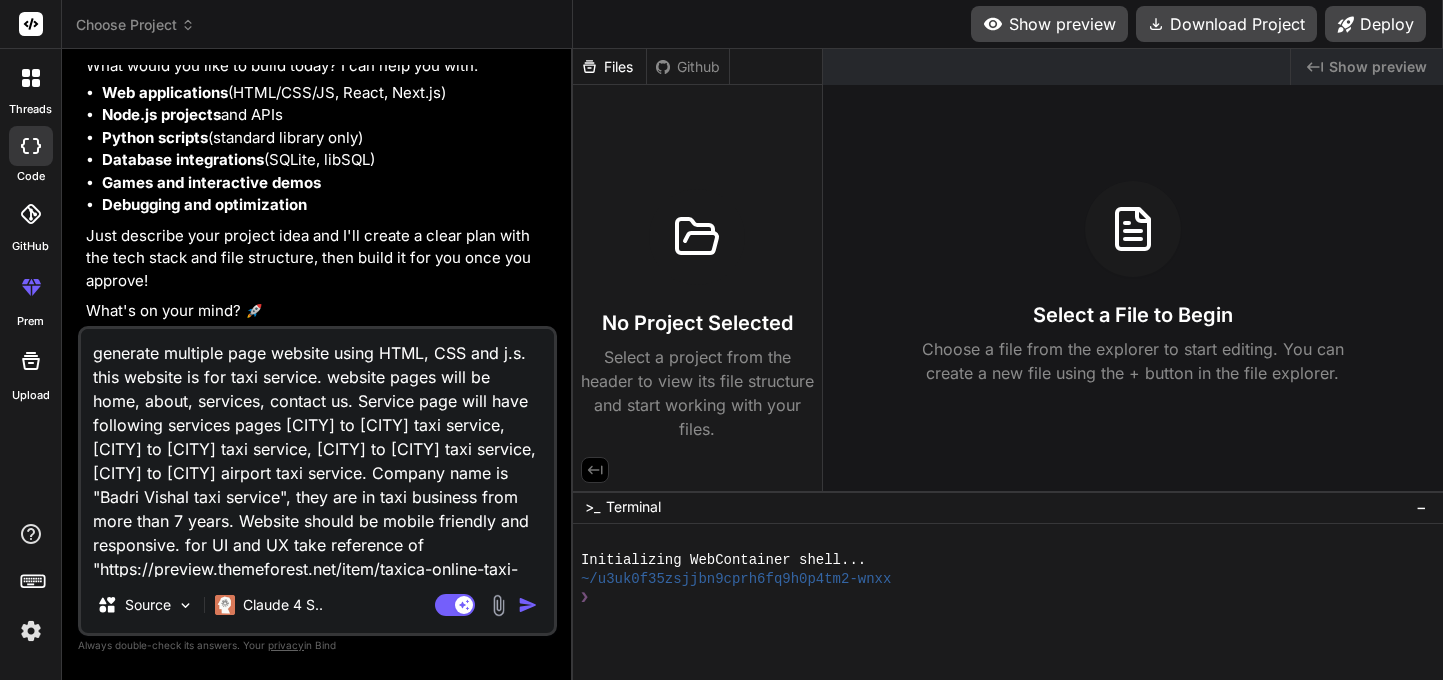 click at bounding box center (528, 605) 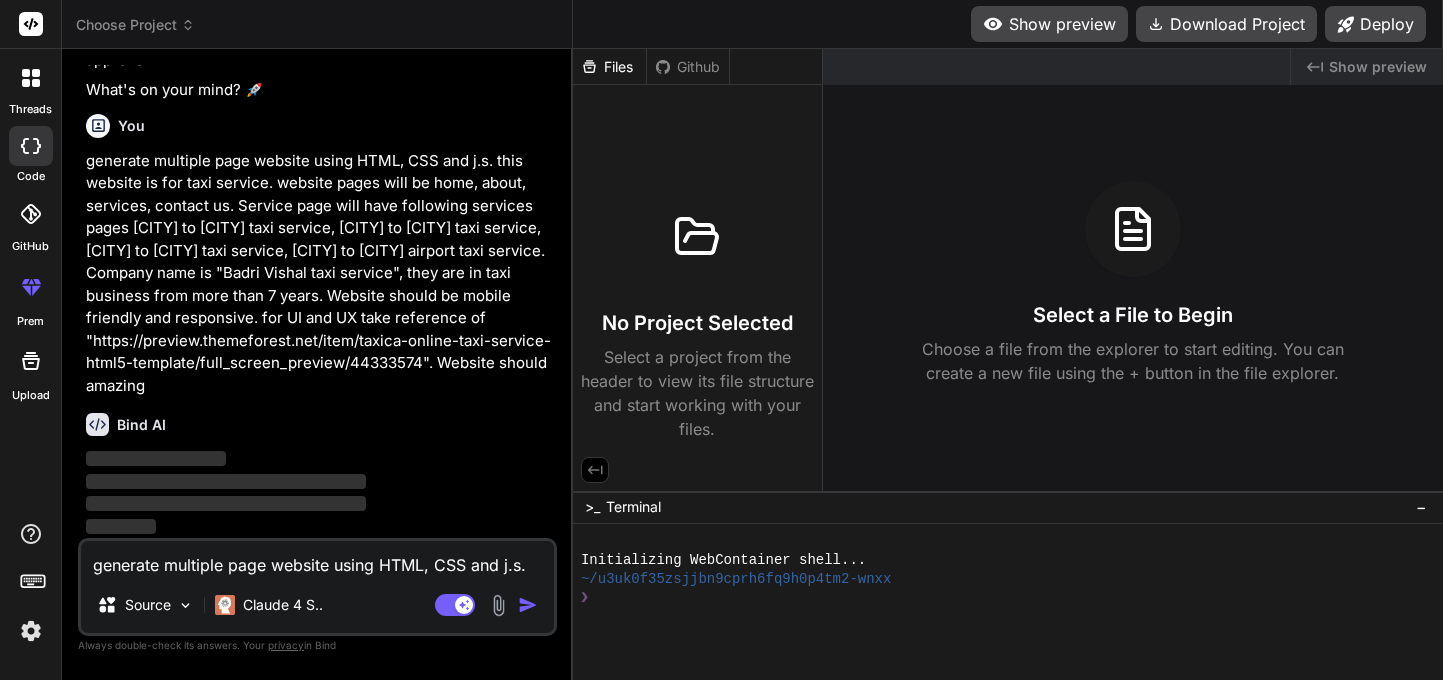 scroll, scrollTop: 424, scrollLeft: 0, axis: vertical 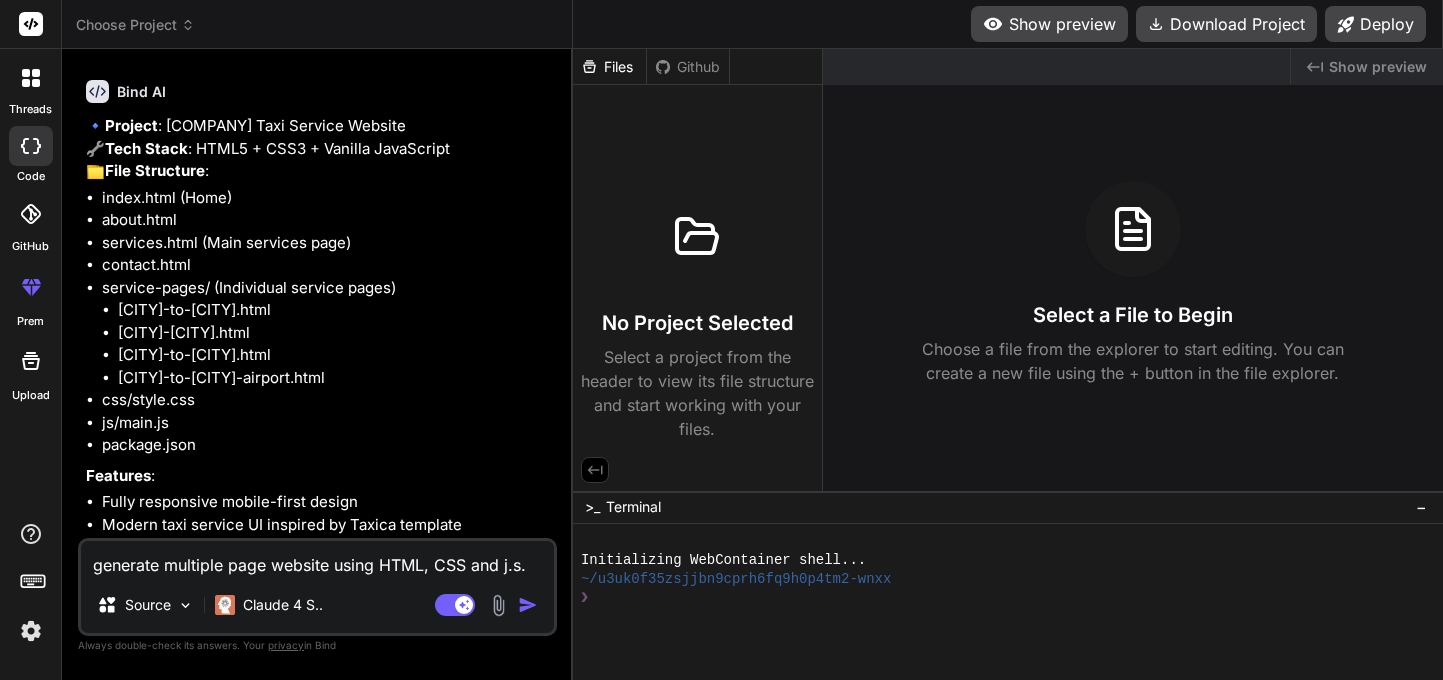 type on "x" 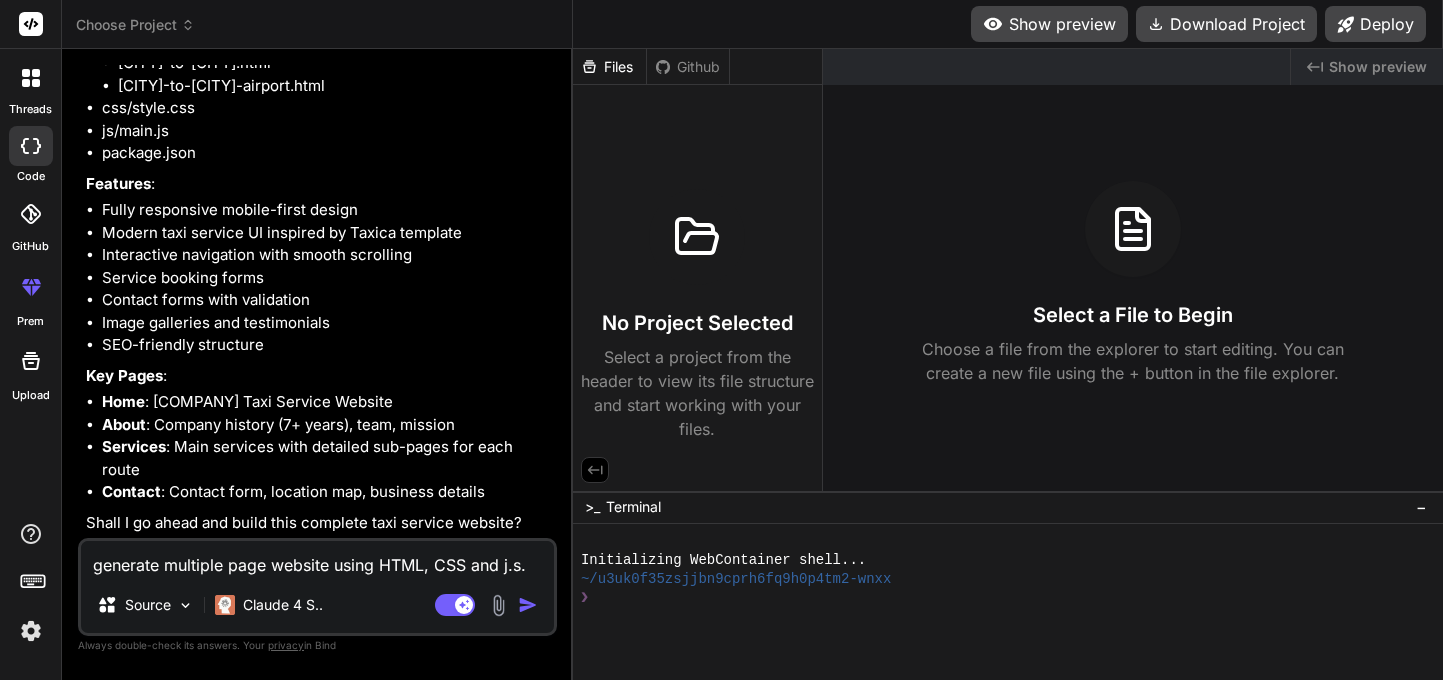 scroll, scrollTop: 1071, scrollLeft: 0, axis: vertical 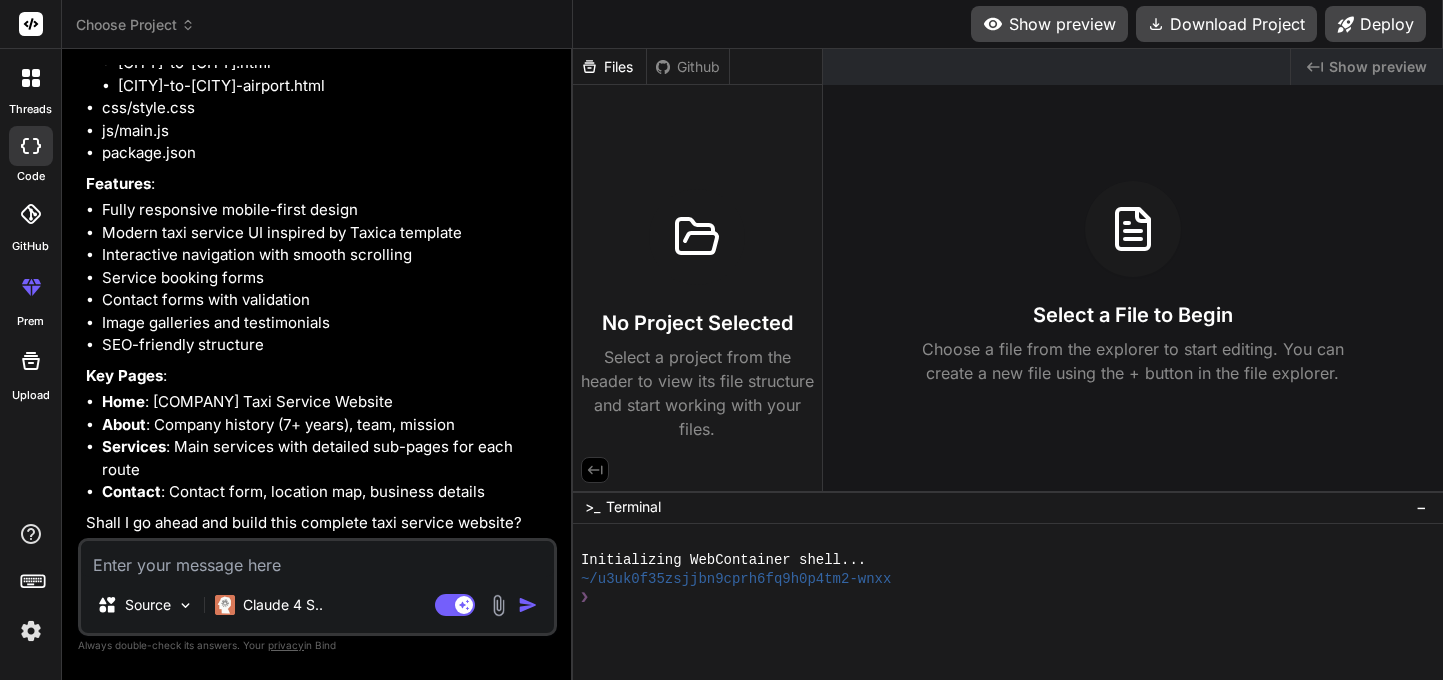 type on "y" 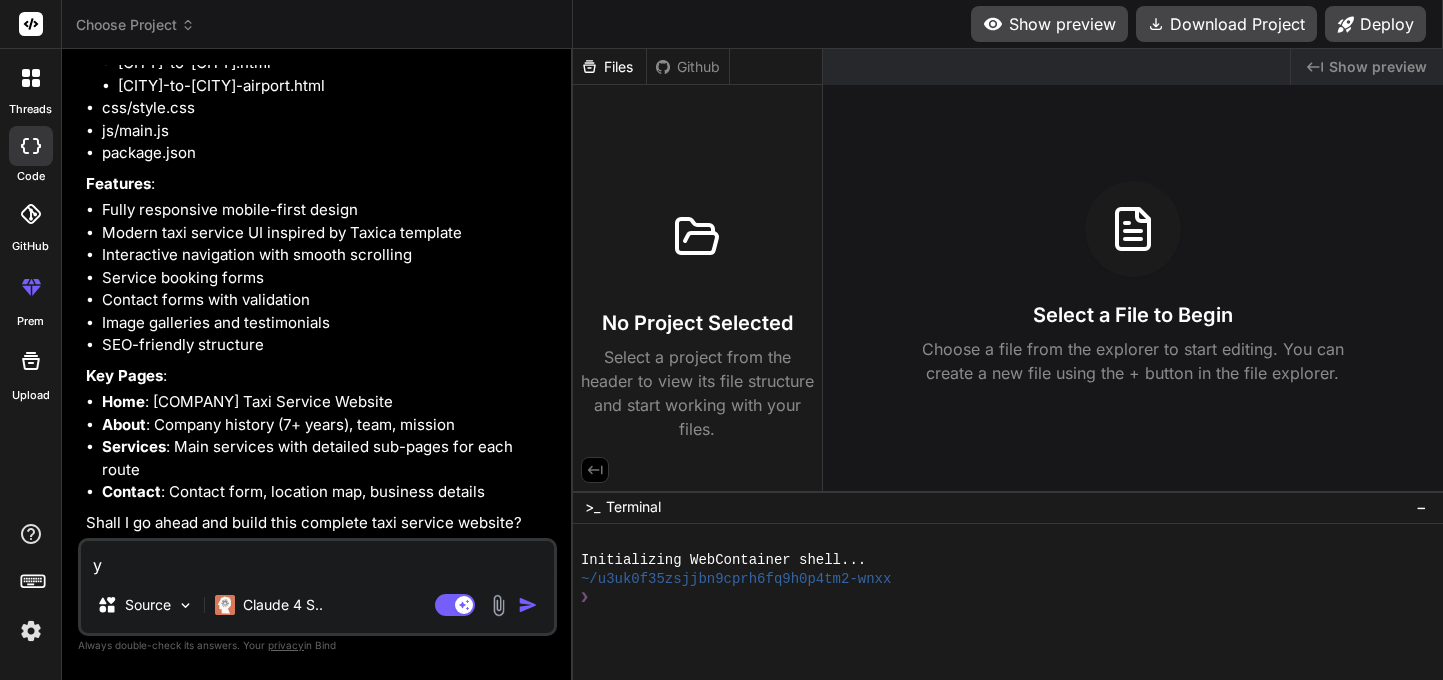 type on "ye" 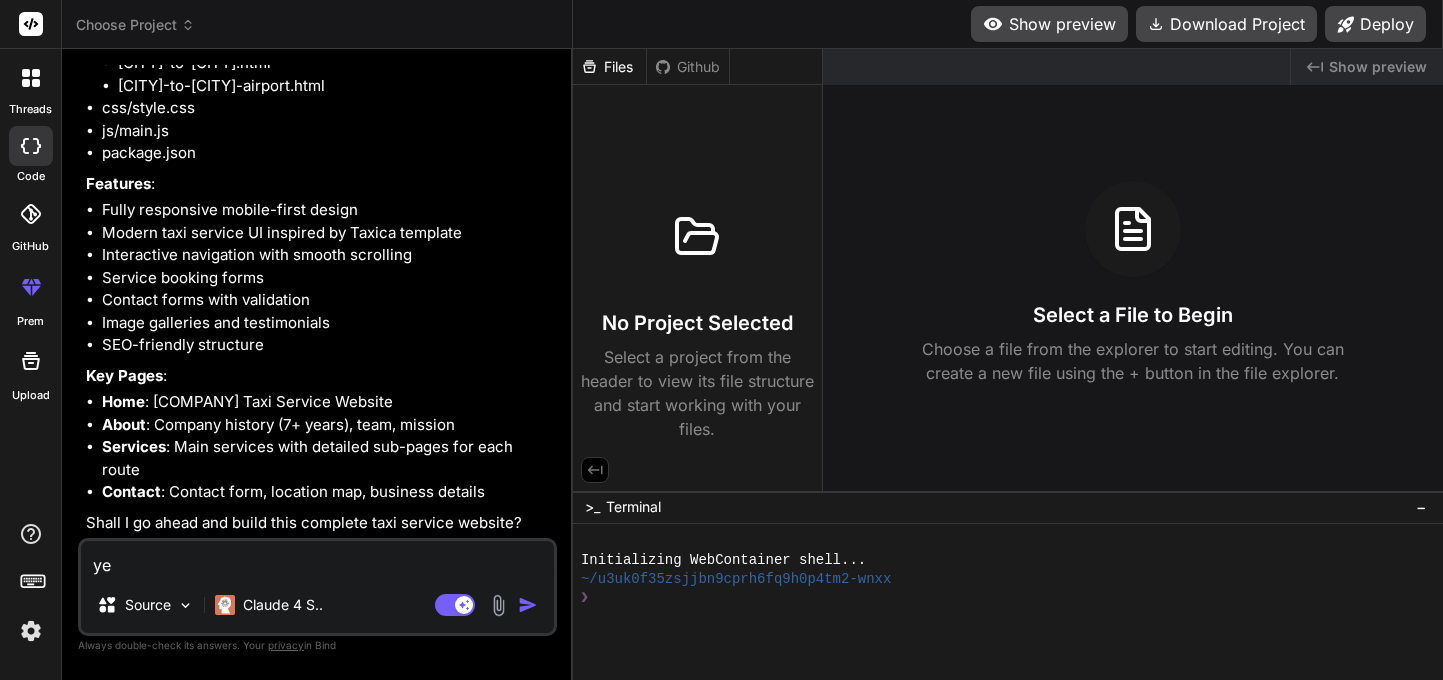 type on "x" 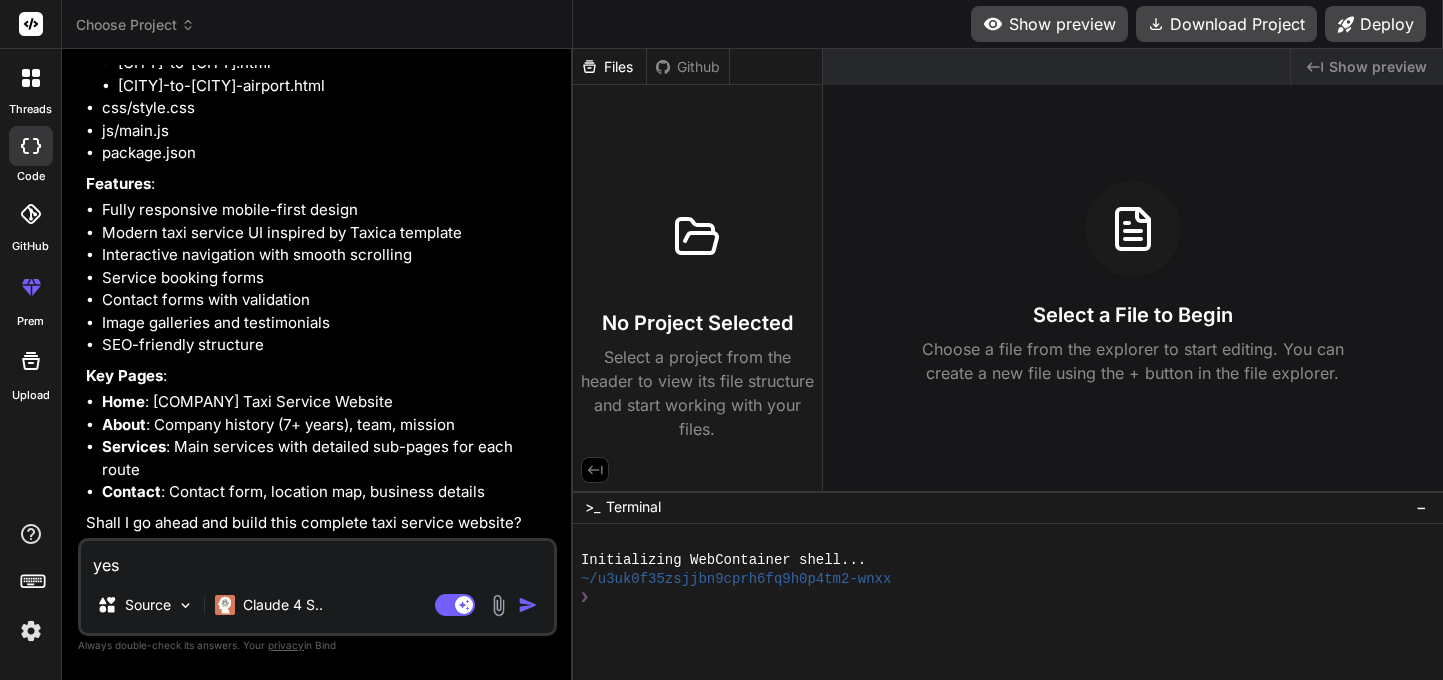 type on "x" 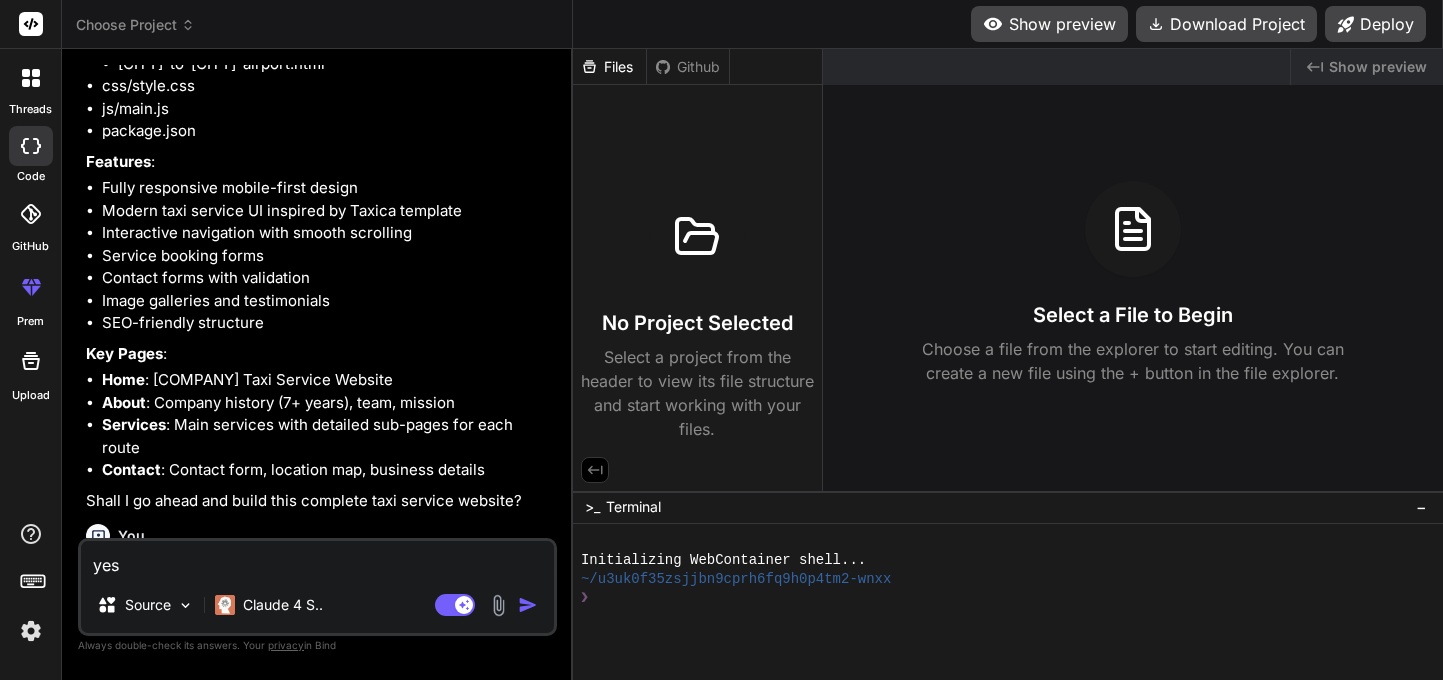 type 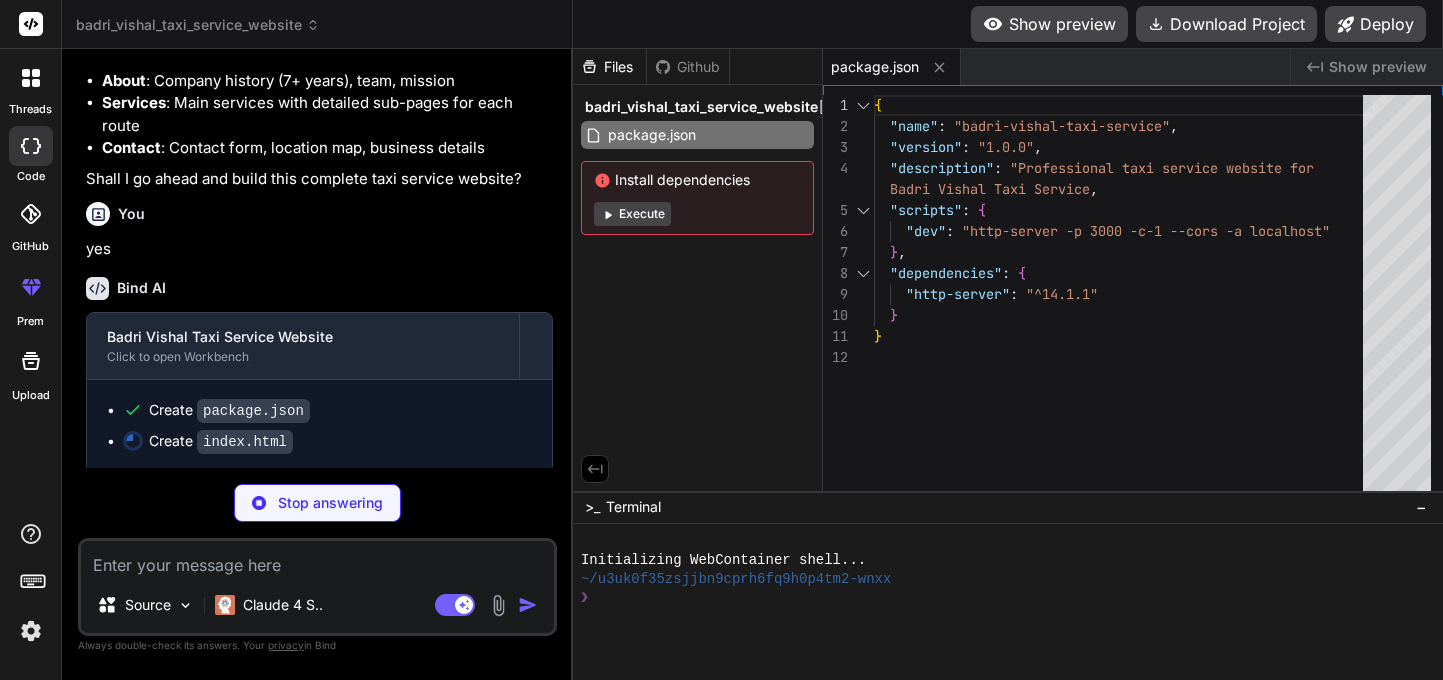 scroll, scrollTop: 1419, scrollLeft: 0, axis: vertical 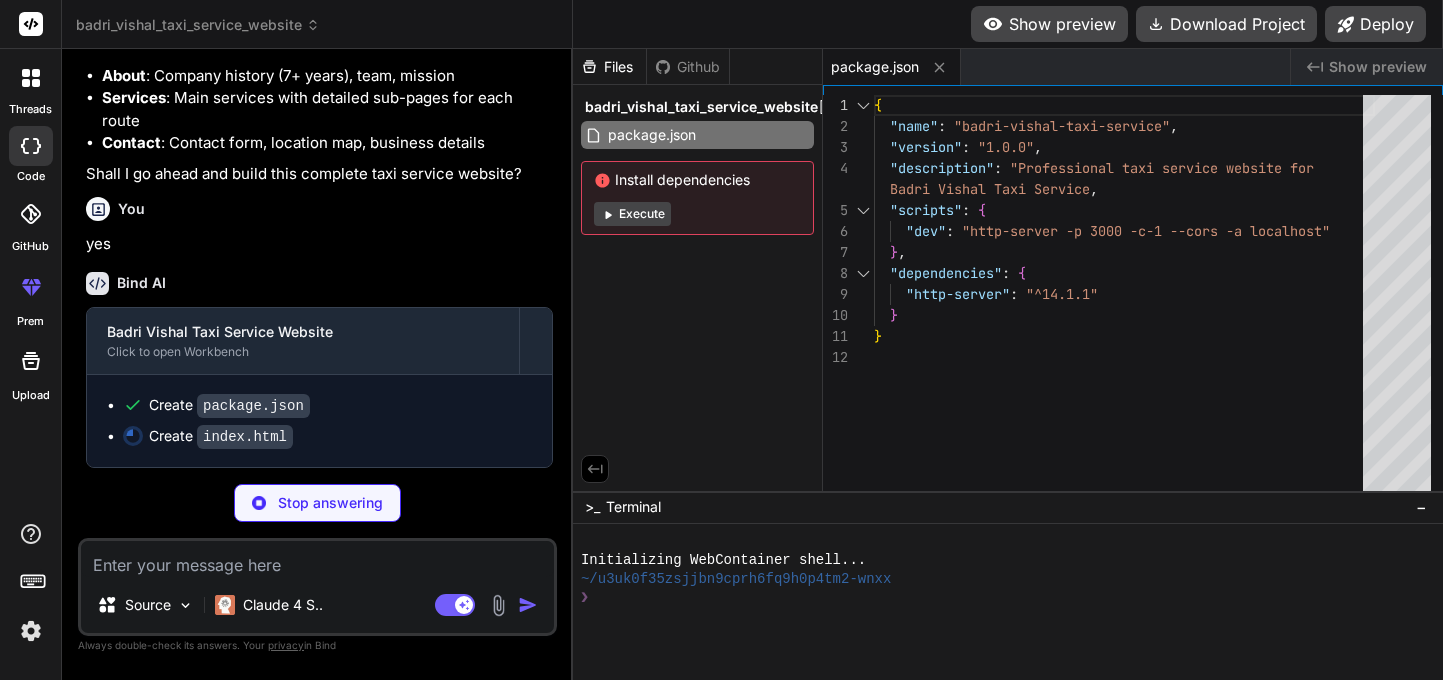 type on "x" 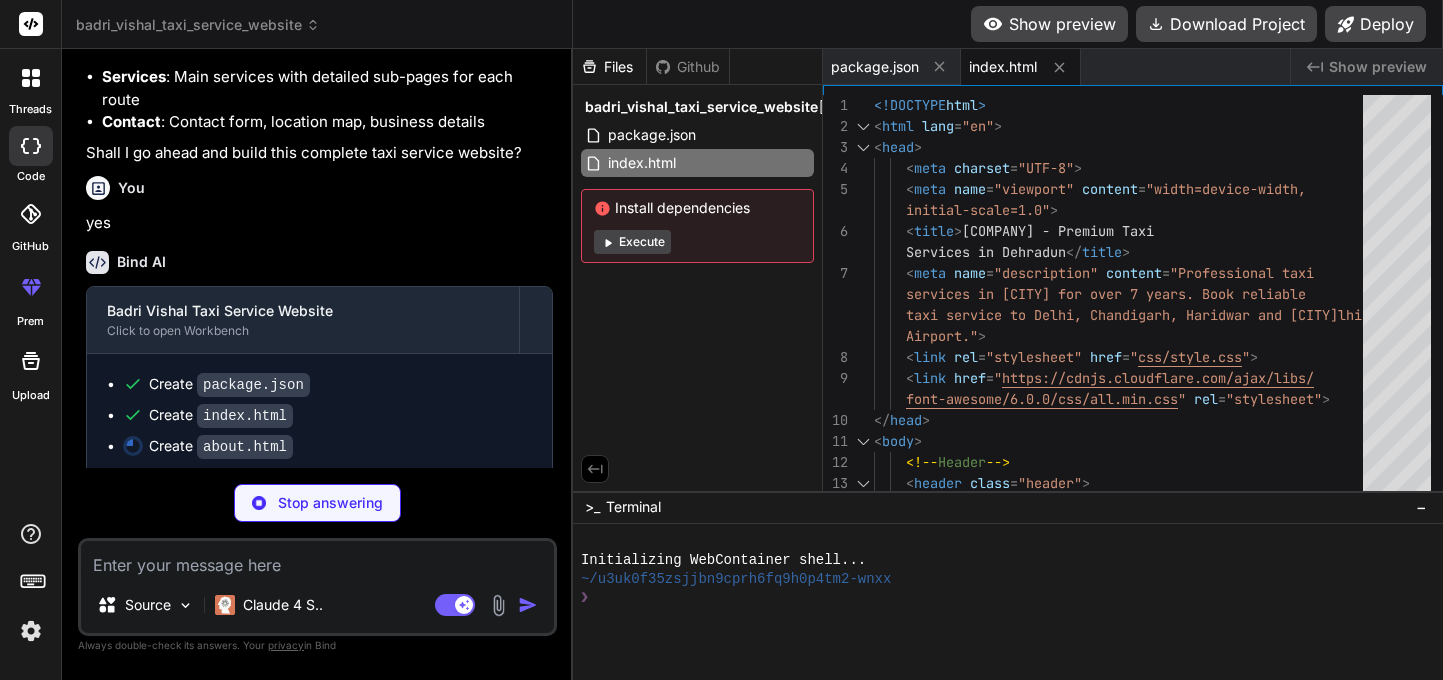 scroll, scrollTop: 1449, scrollLeft: 0, axis: vertical 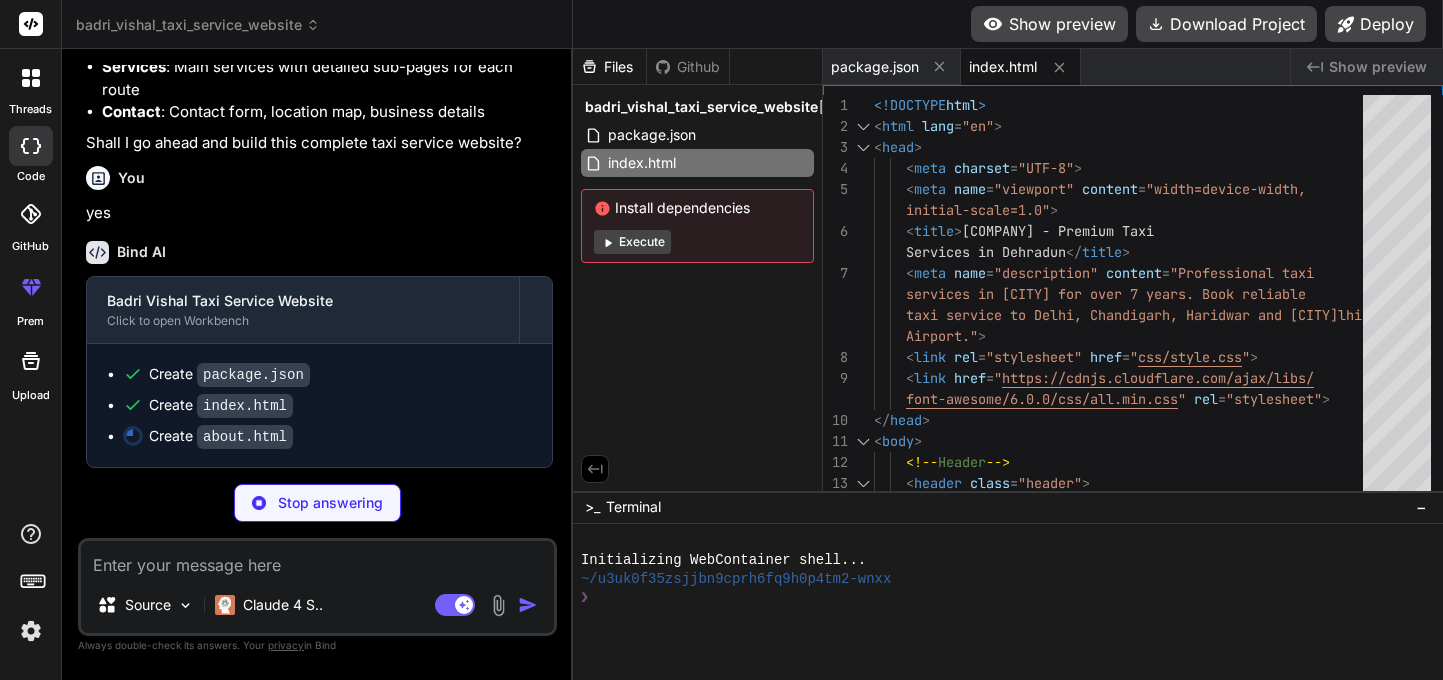 type on "x" 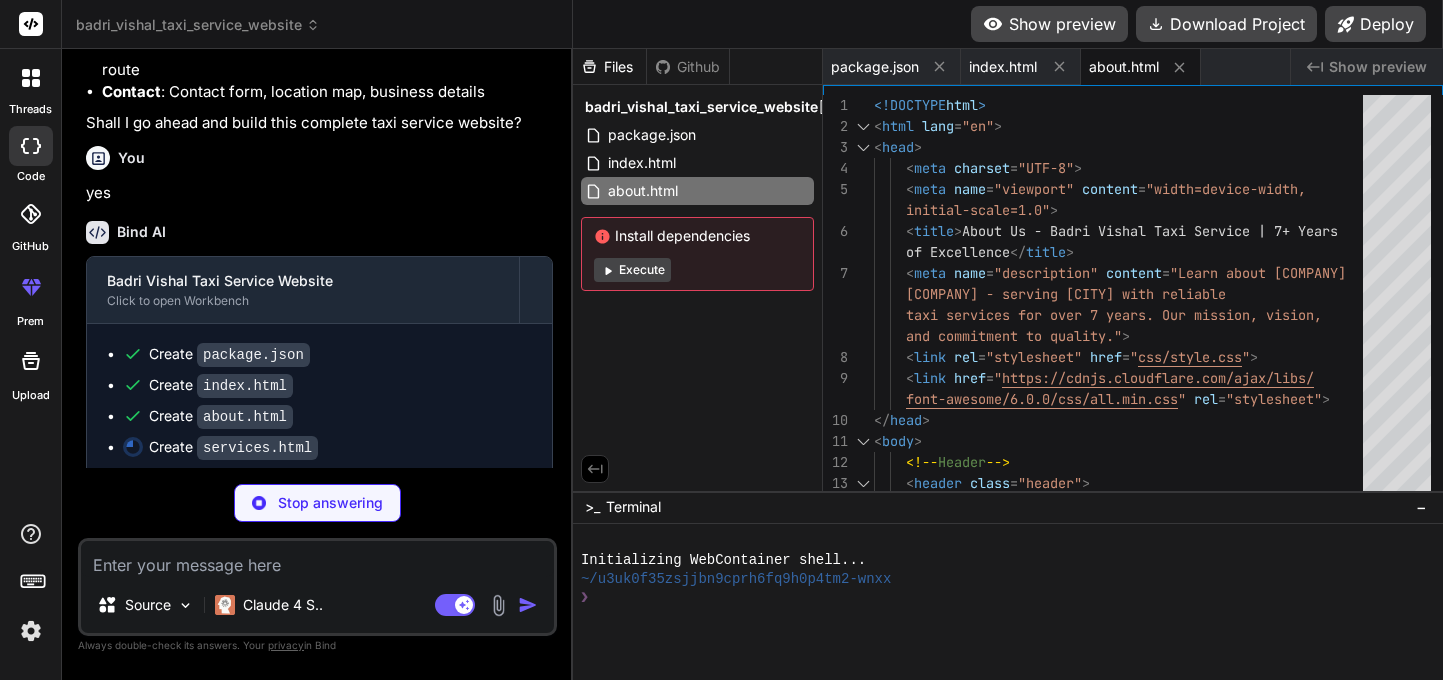 scroll, scrollTop: 1480, scrollLeft: 0, axis: vertical 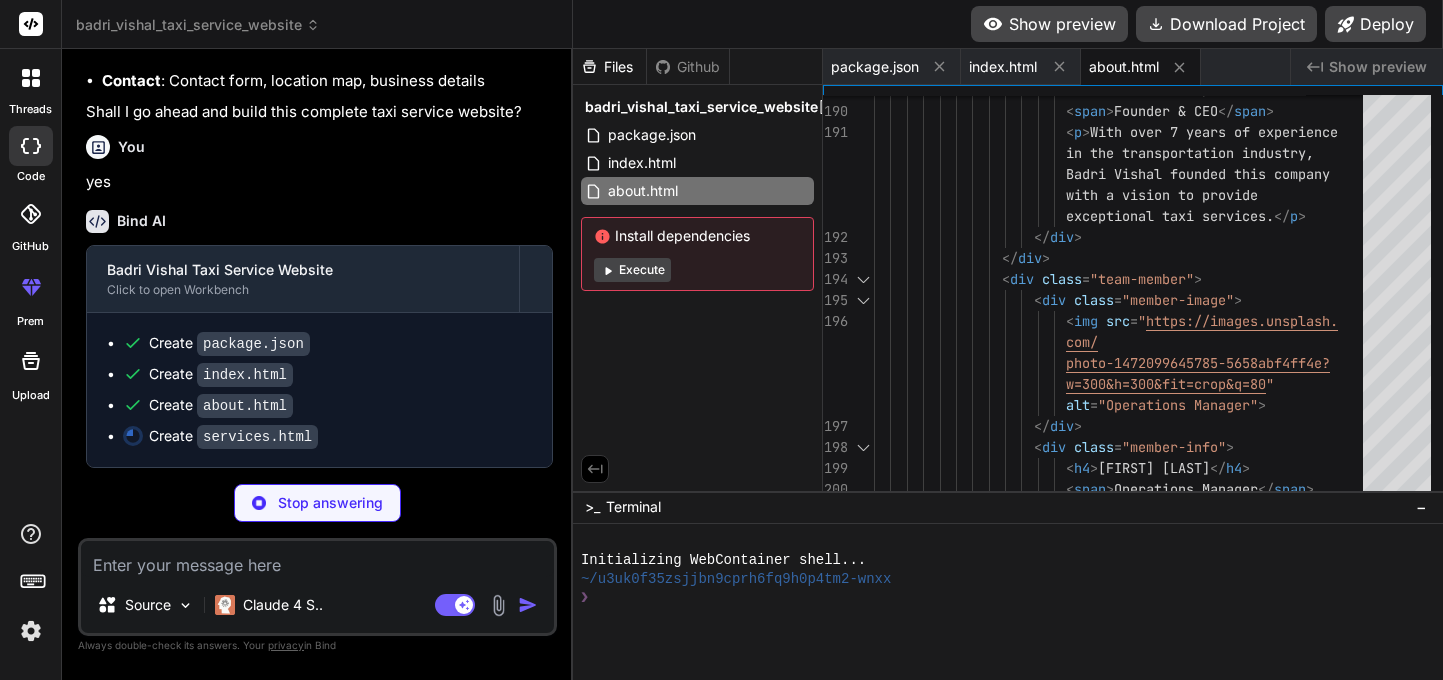 type on "x" 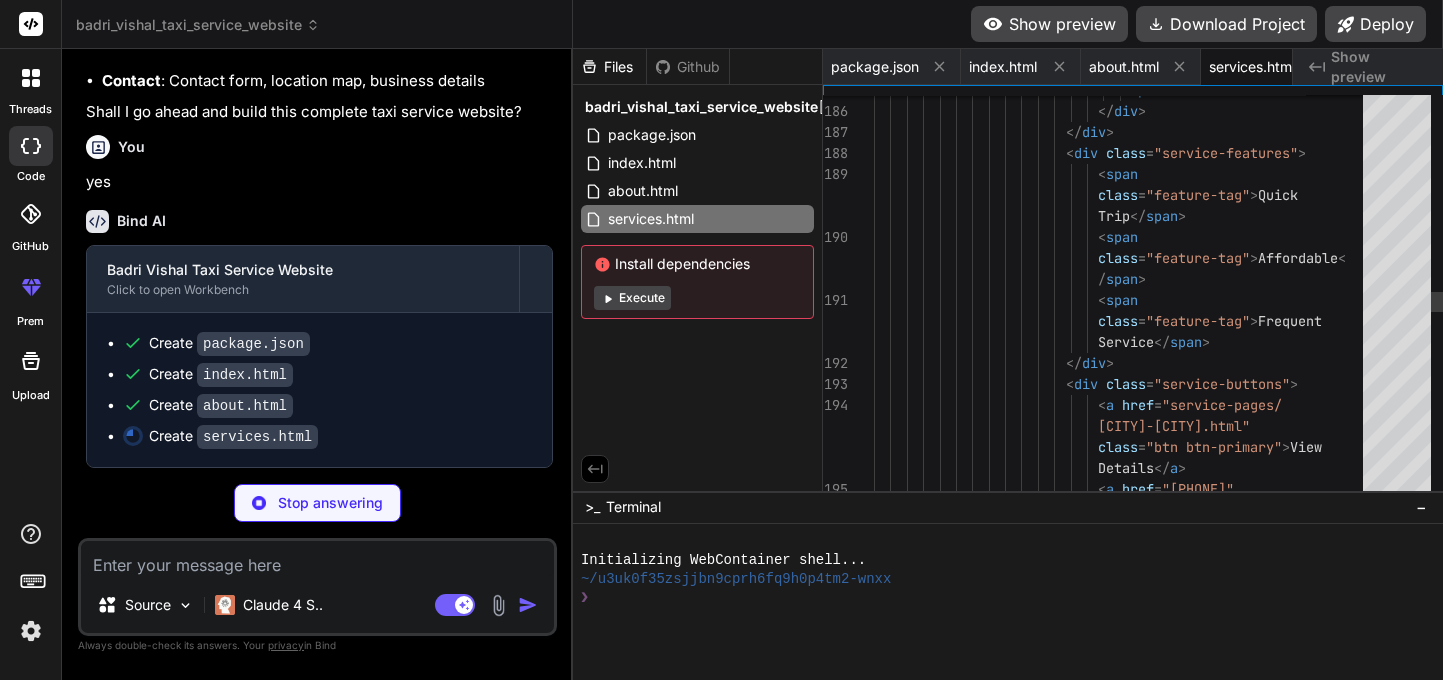 scroll, scrollTop: 0, scrollLeft: 48, axis: horizontal 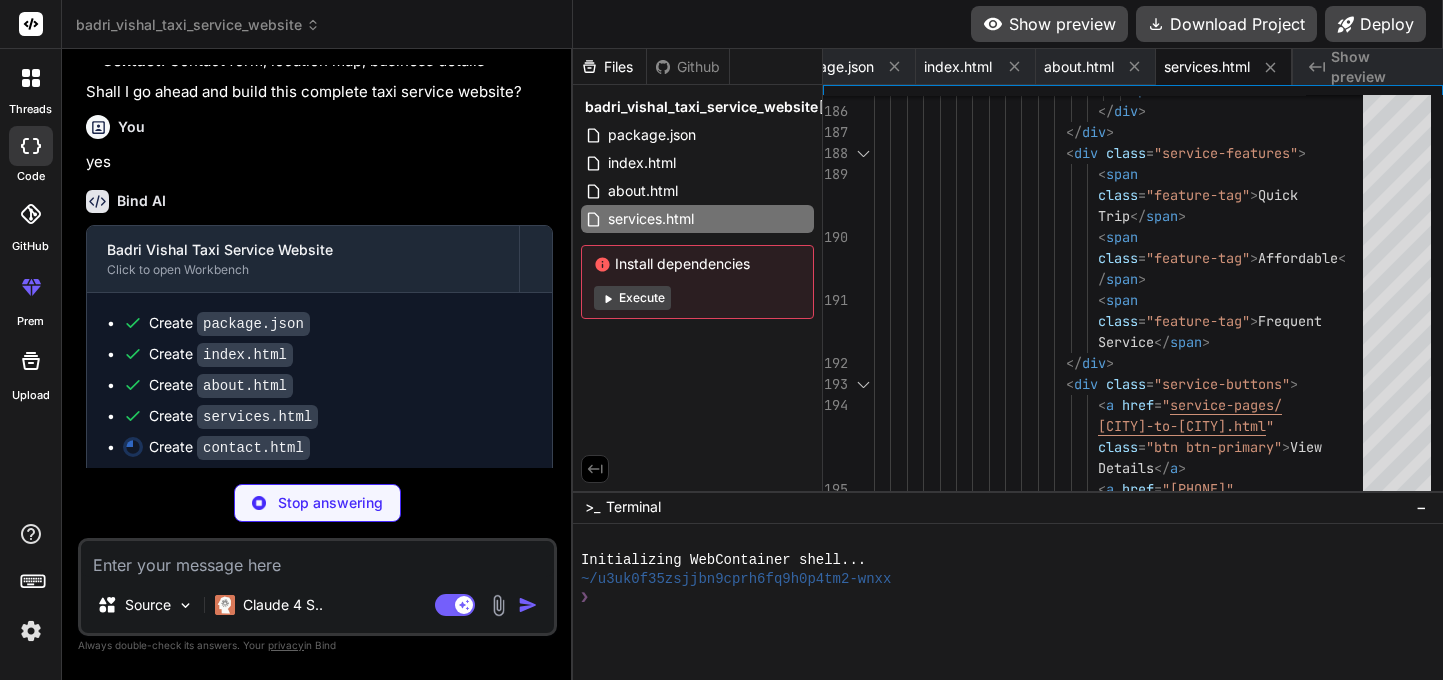 type on "x" 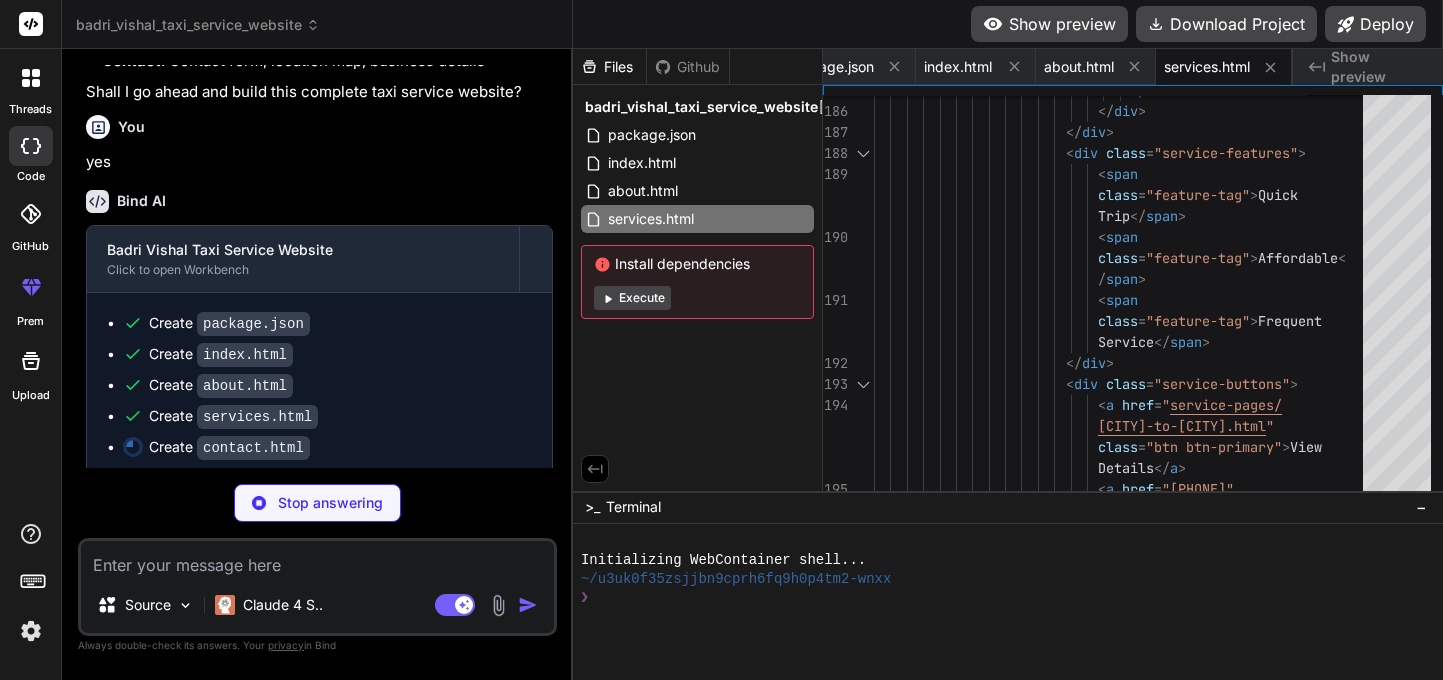 type on "<script src="js/main.js"></script>
</body>
</html>" 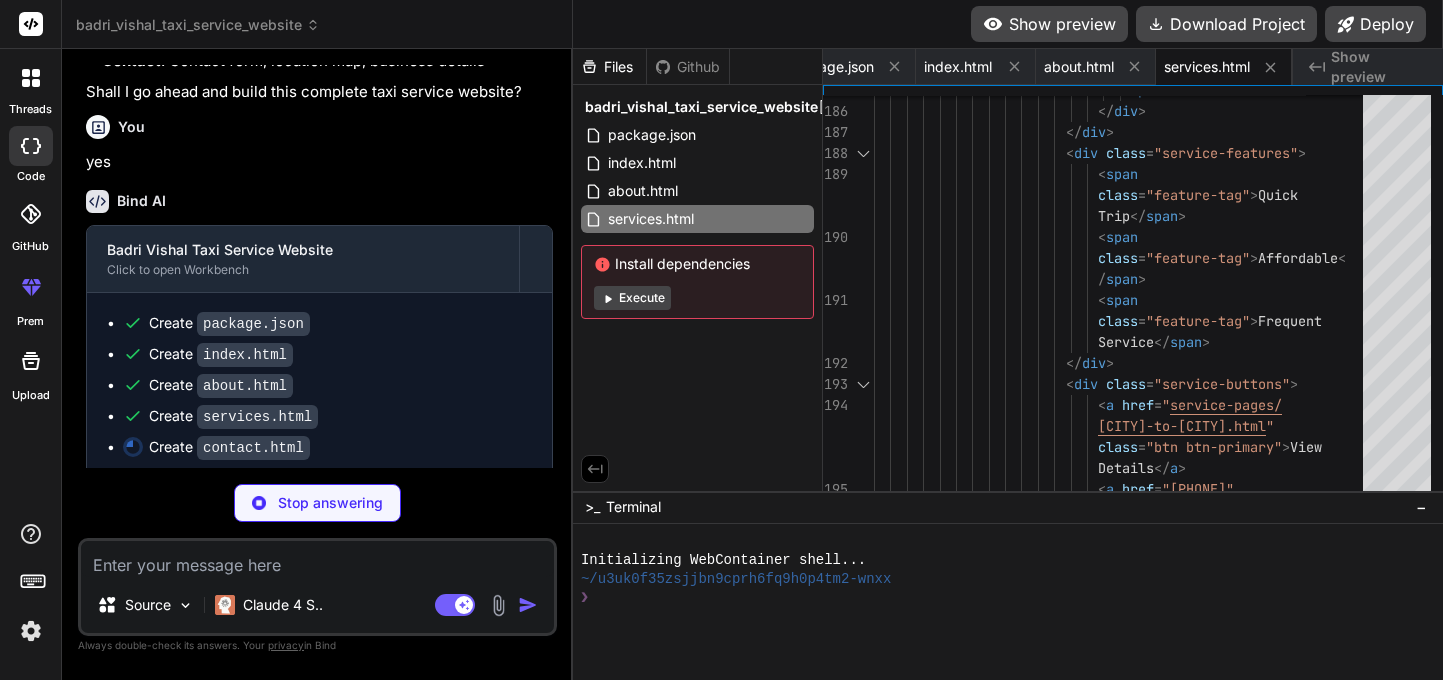 scroll, scrollTop: 0, scrollLeft: 180, axis: horizontal 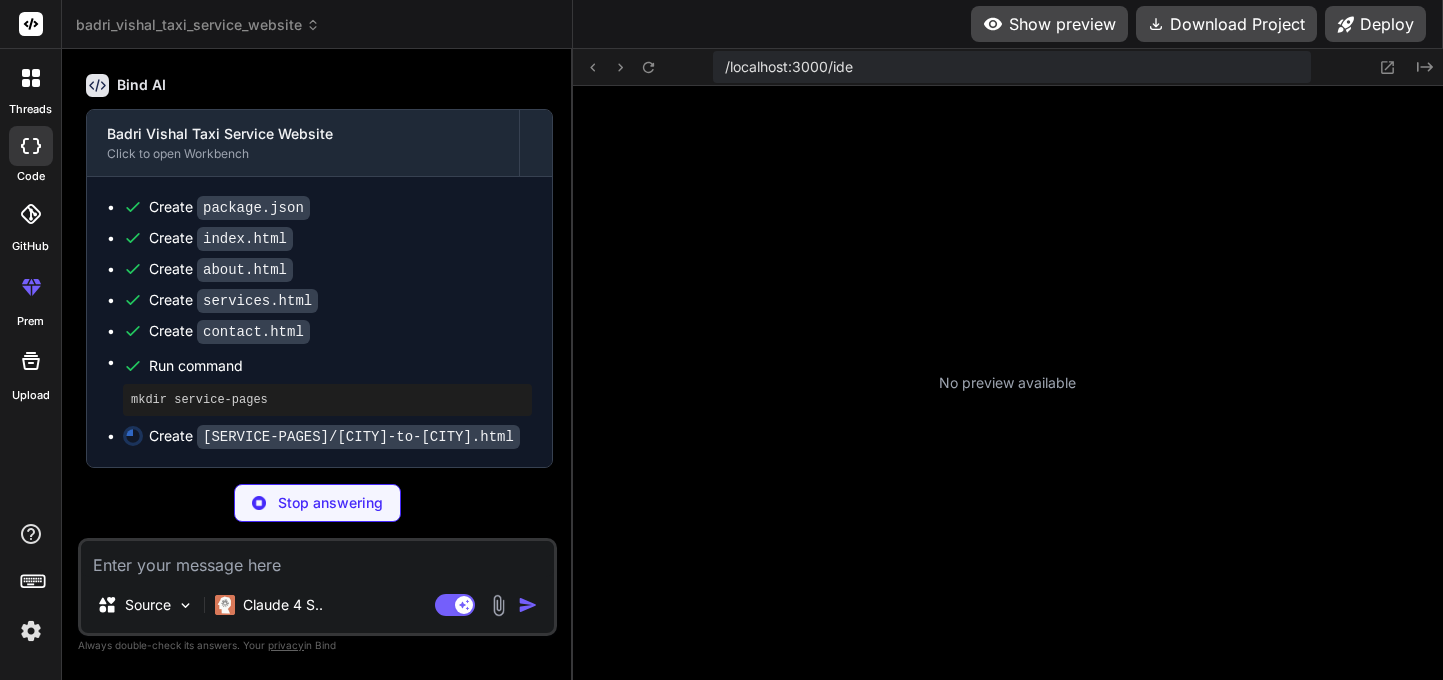 type on "x" 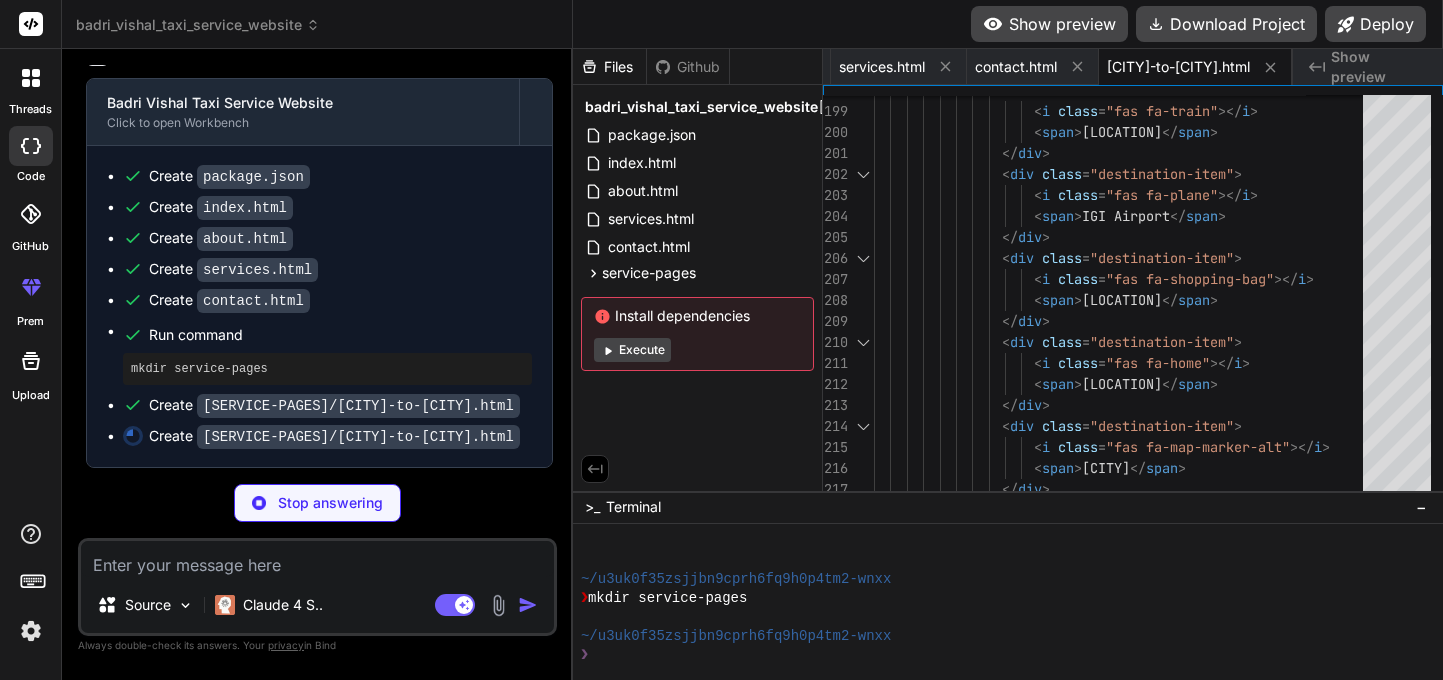scroll, scrollTop: 1666, scrollLeft: 0, axis: vertical 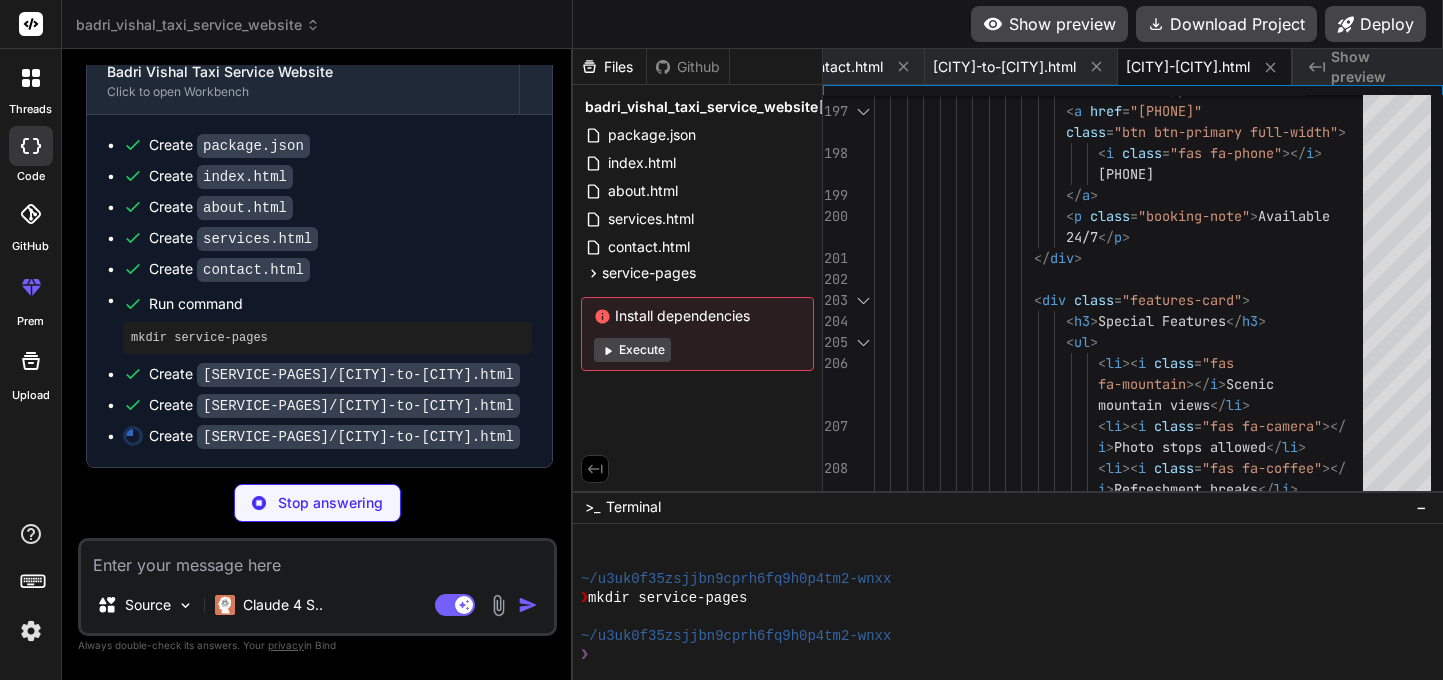 type on "x" 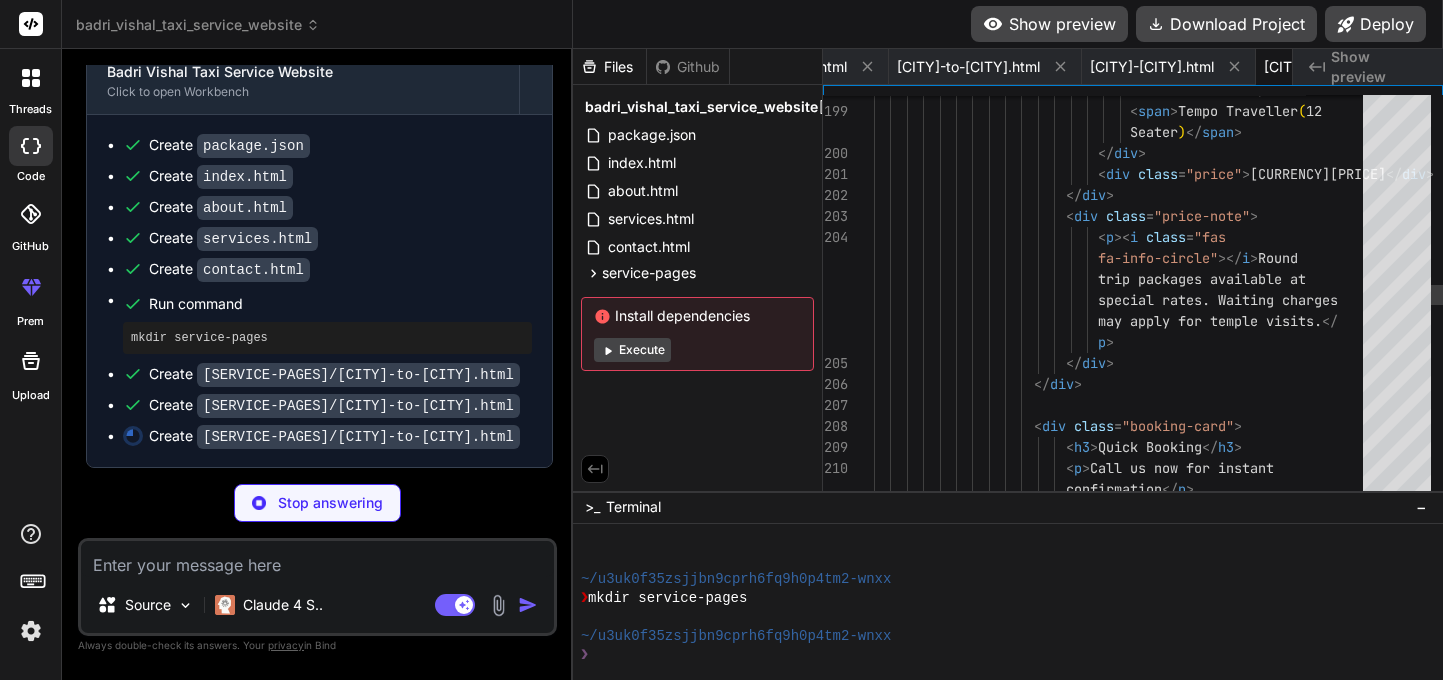scroll, scrollTop: 0, scrollLeft: 780, axis: horizontal 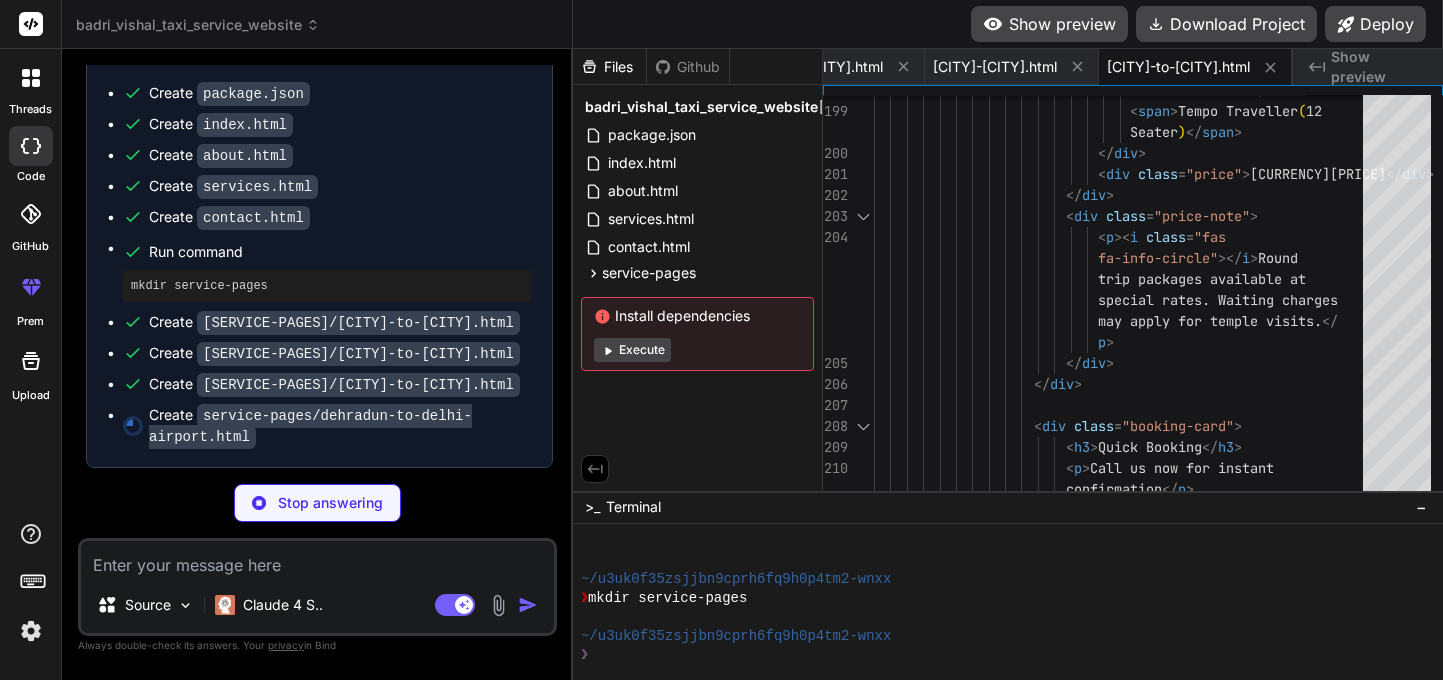 type on "x" 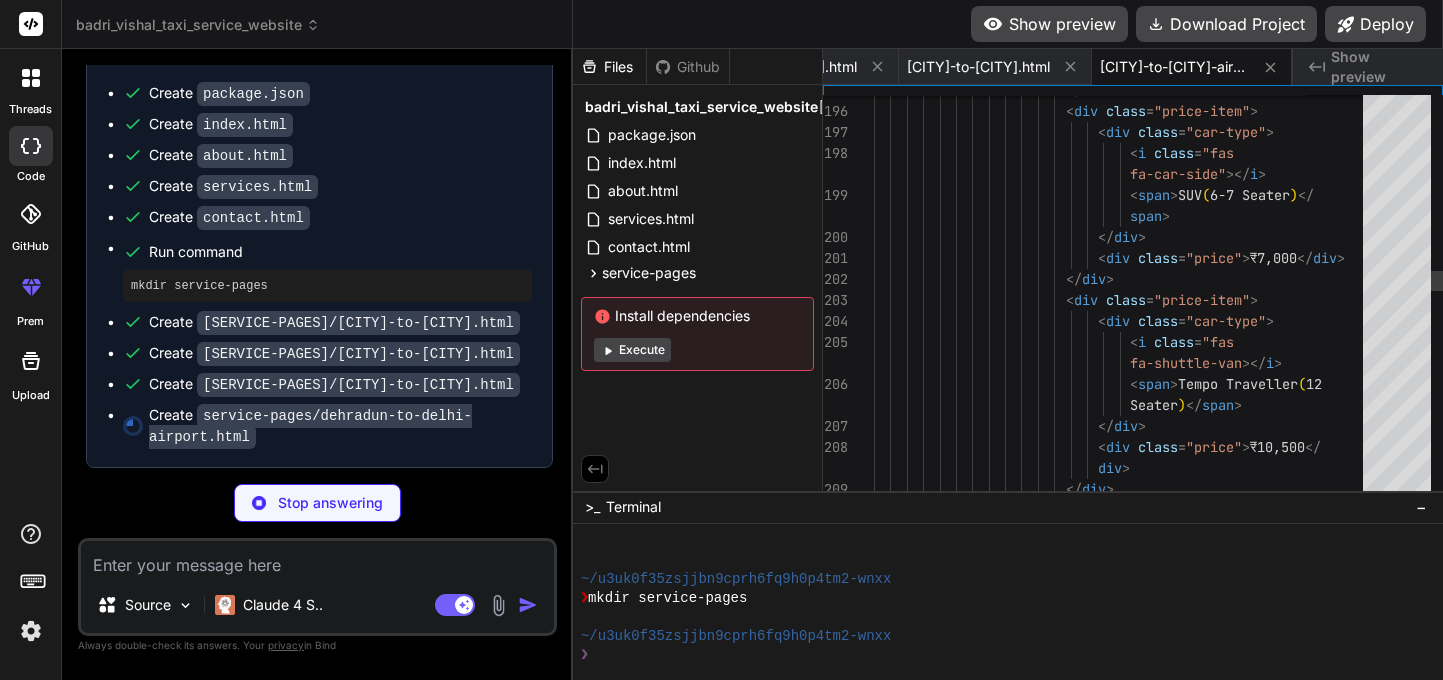 scroll, scrollTop: 208, scrollLeft: 0, axis: vertical 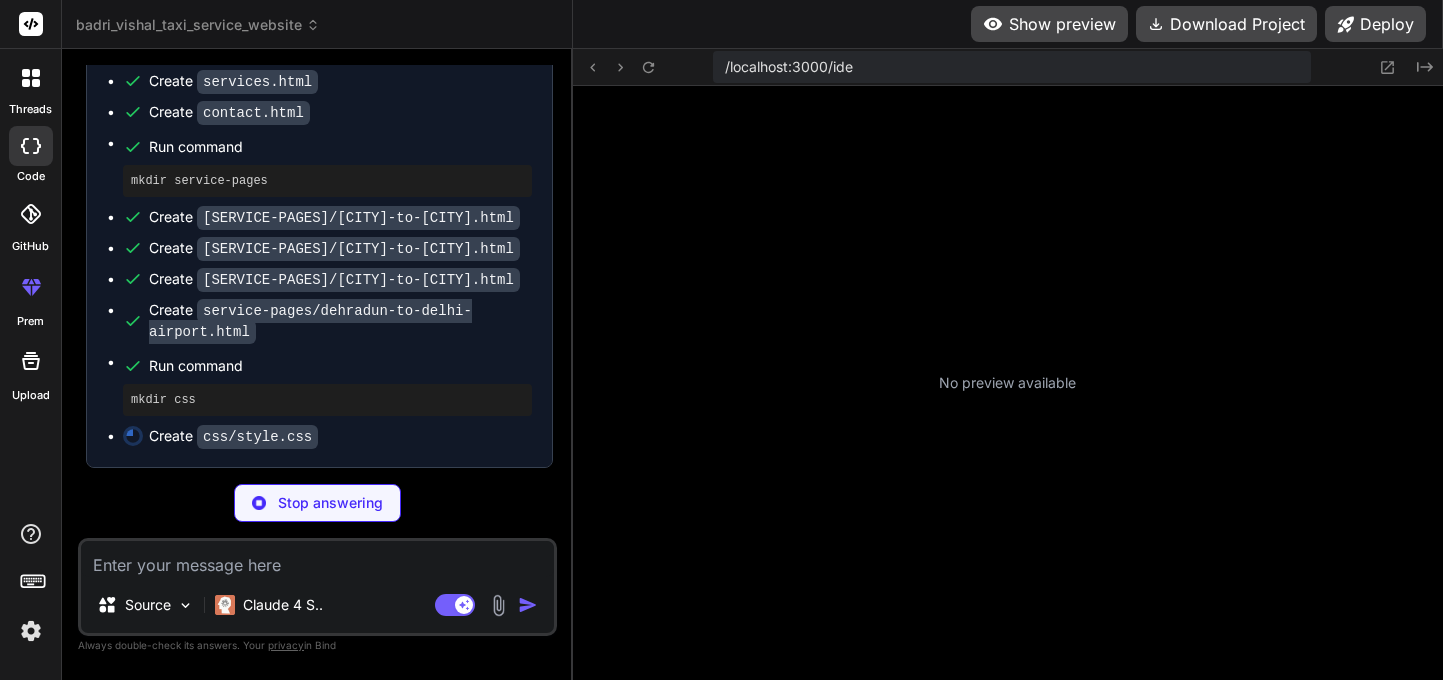 type on "x" 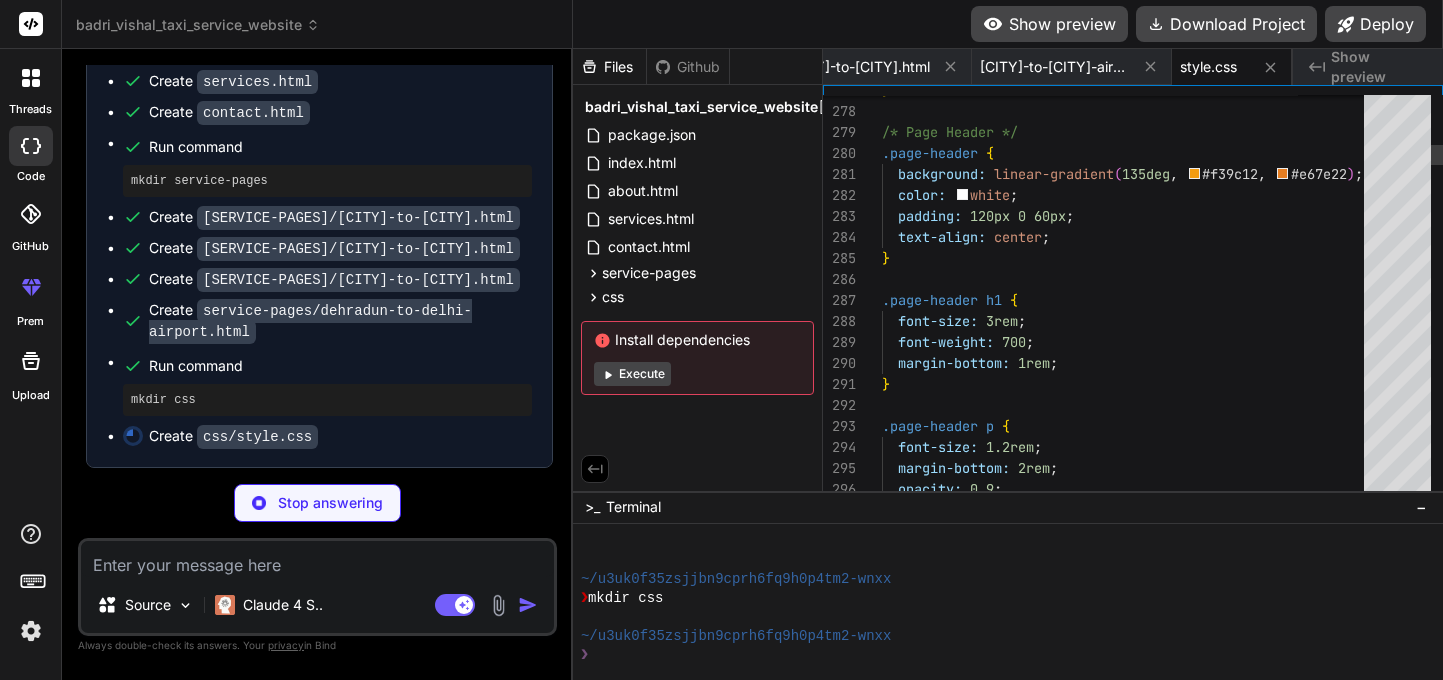 scroll, scrollTop: 341, scrollLeft: 0, axis: vertical 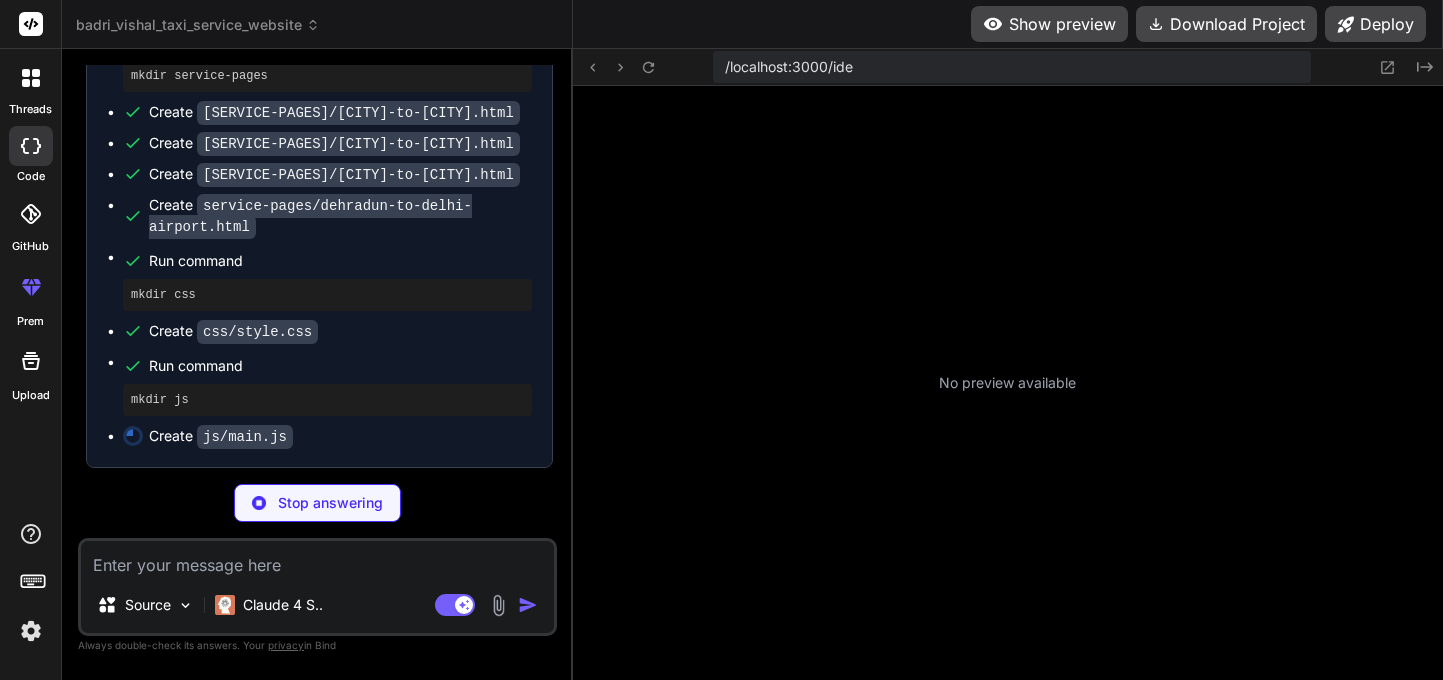 type on "x" 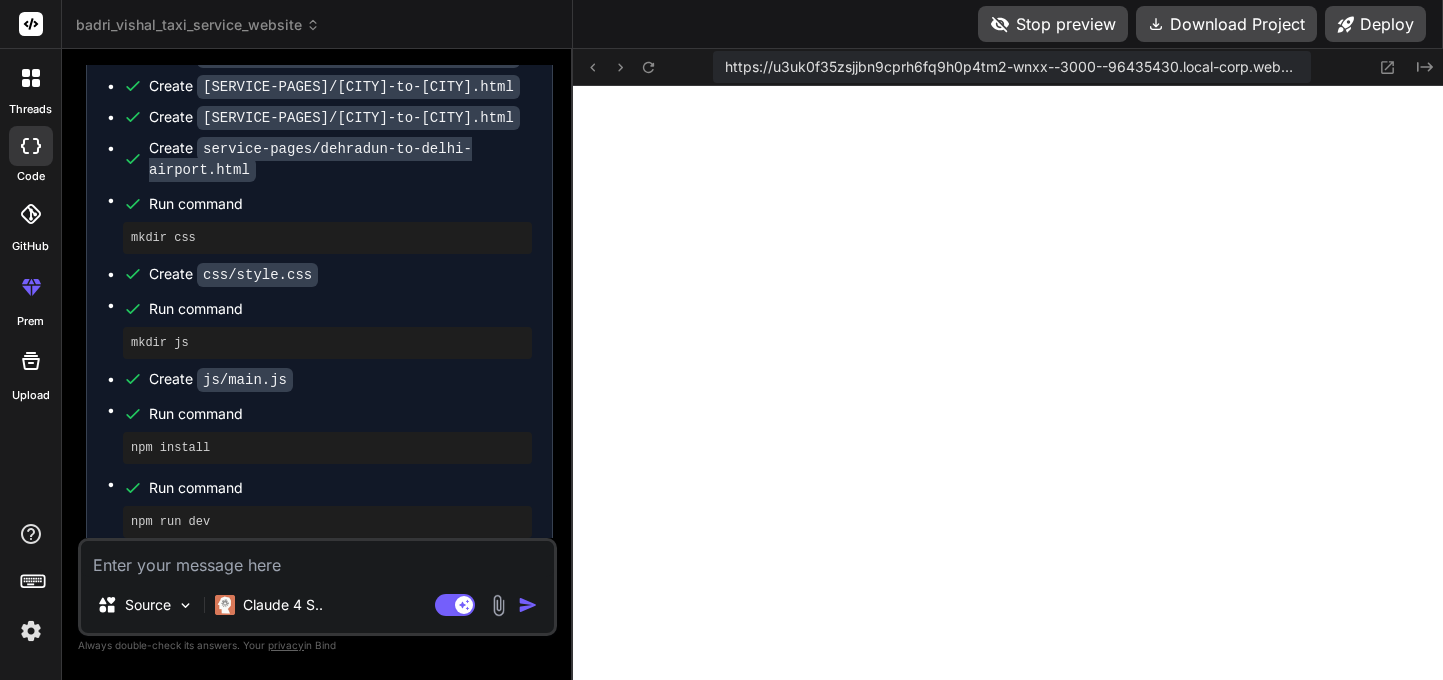 scroll, scrollTop: 1367, scrollLeft: 0, axis: vertical 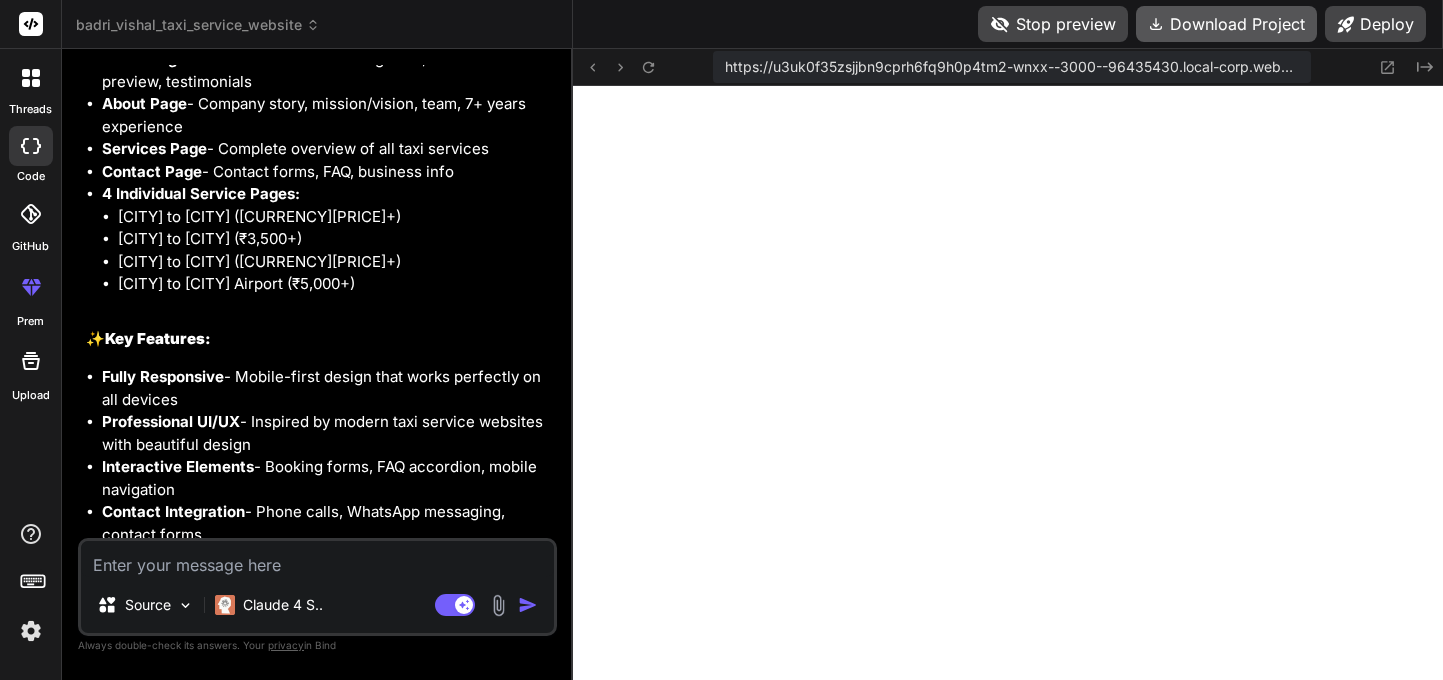click on "Download Project" at bounding box center (1226, 24) 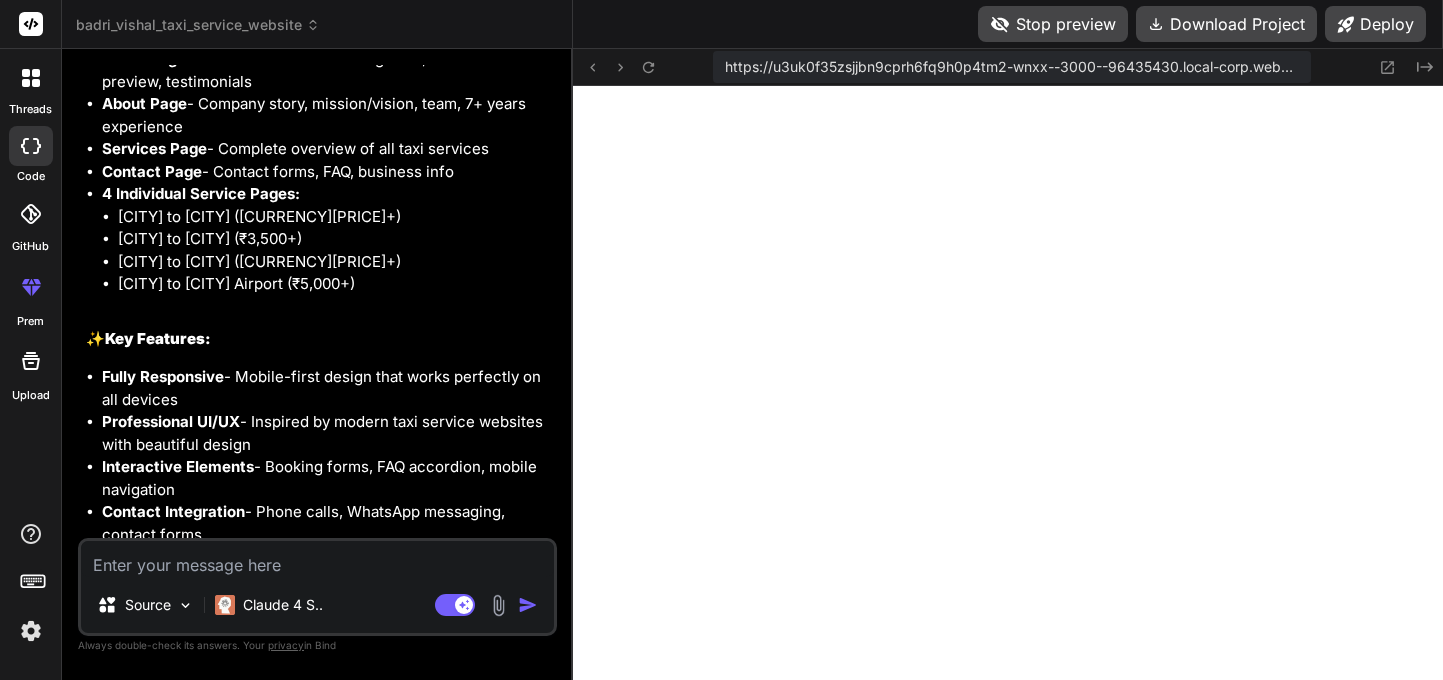 click 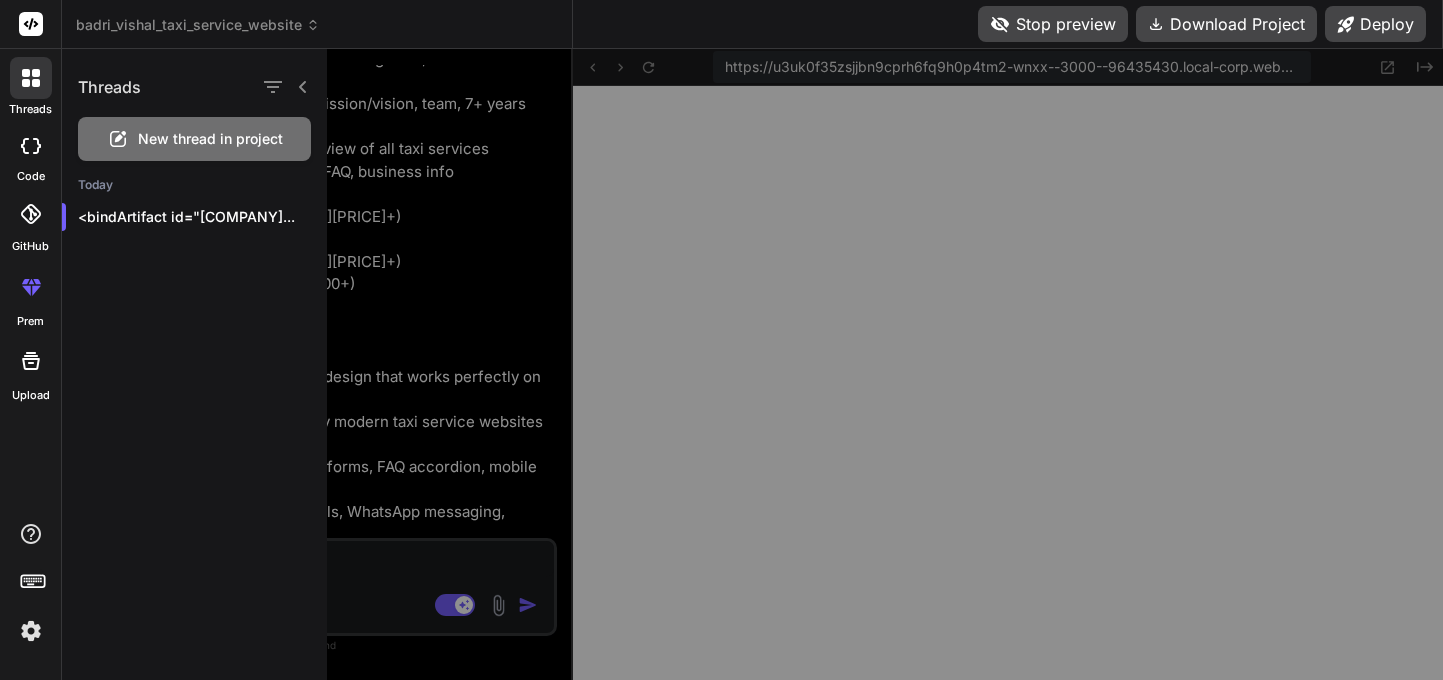 click on "New thread in project" at bounding box center (210, 139) 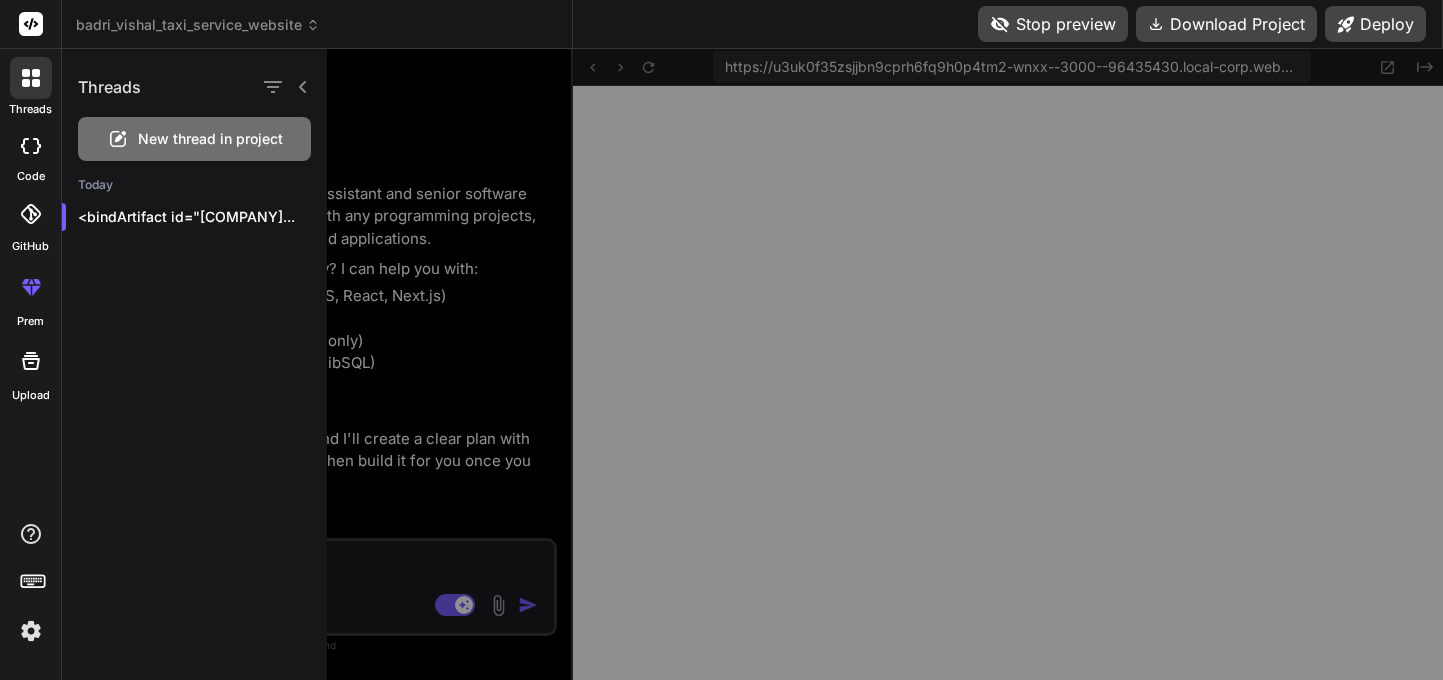 scroll, scrollTop: 1462, scrollLeft: 0, axis: vertical 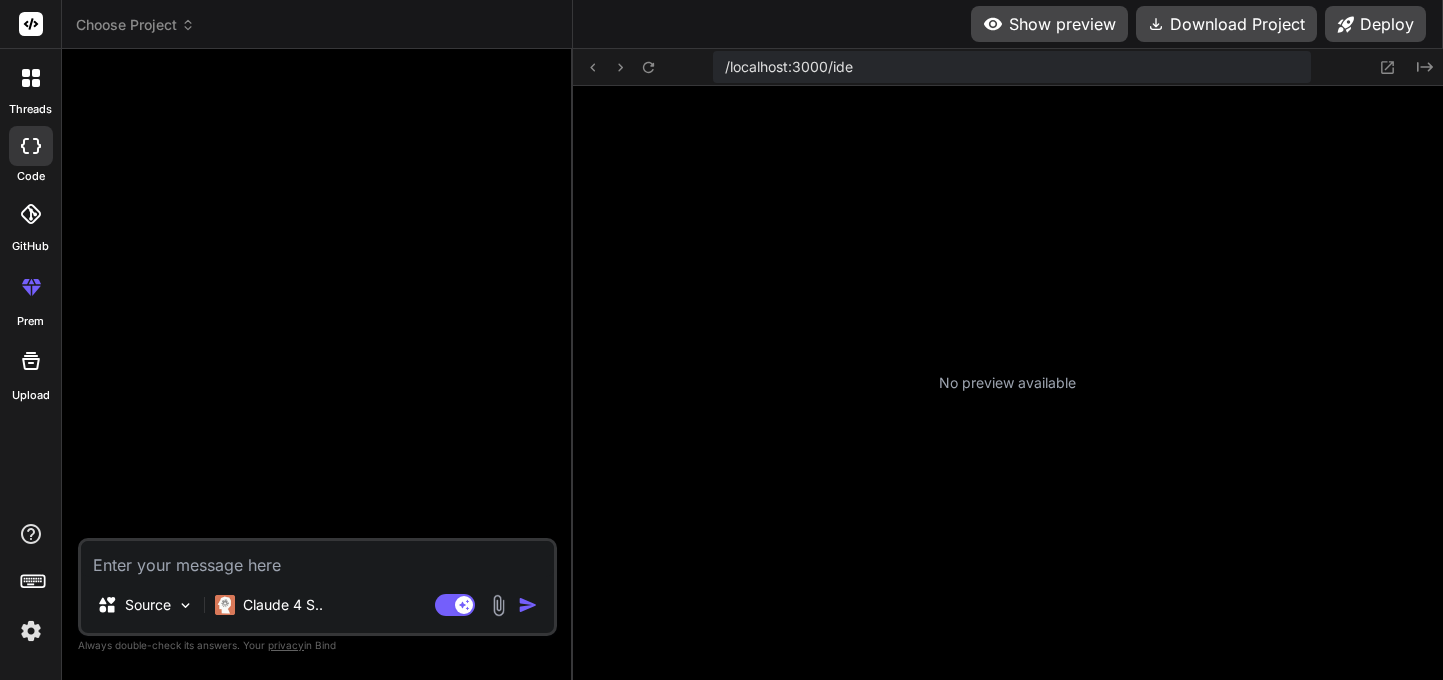 click 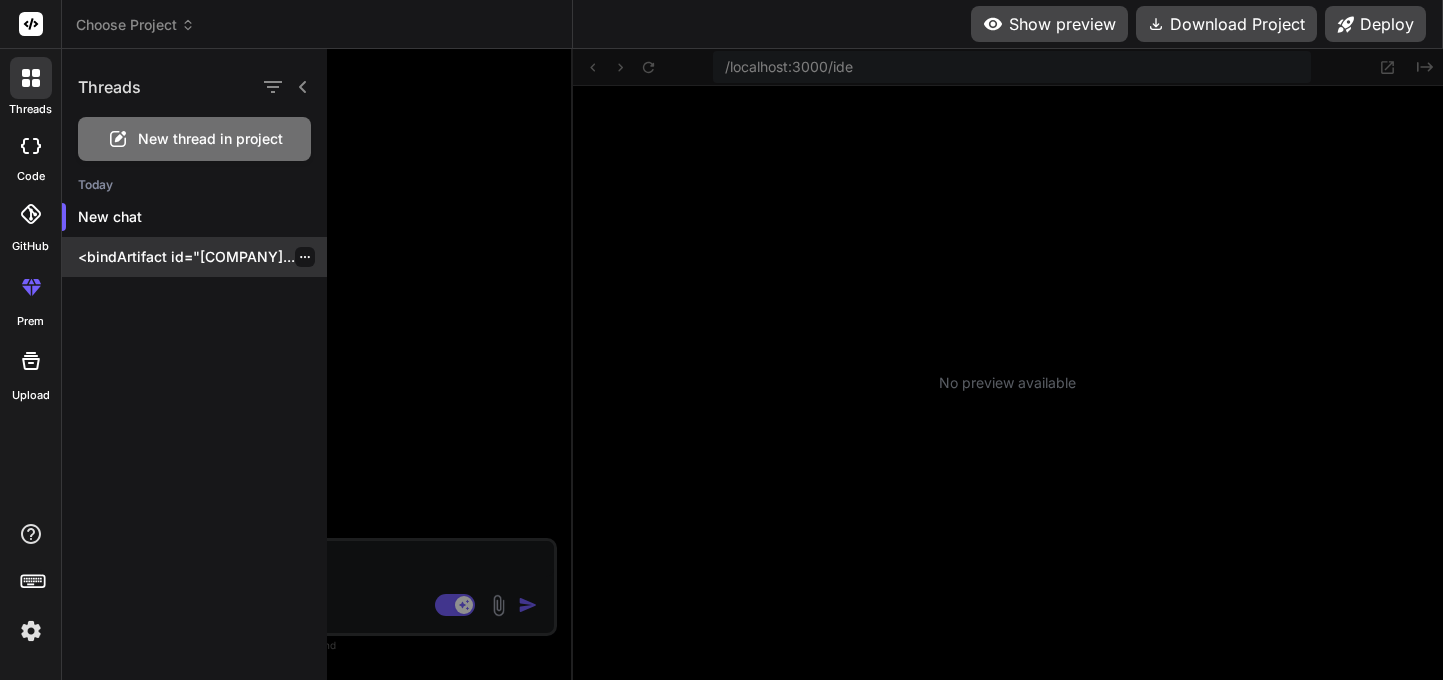 click on "<bindArtifact id="[COMPANY]..." at bounding box center (194, 257) 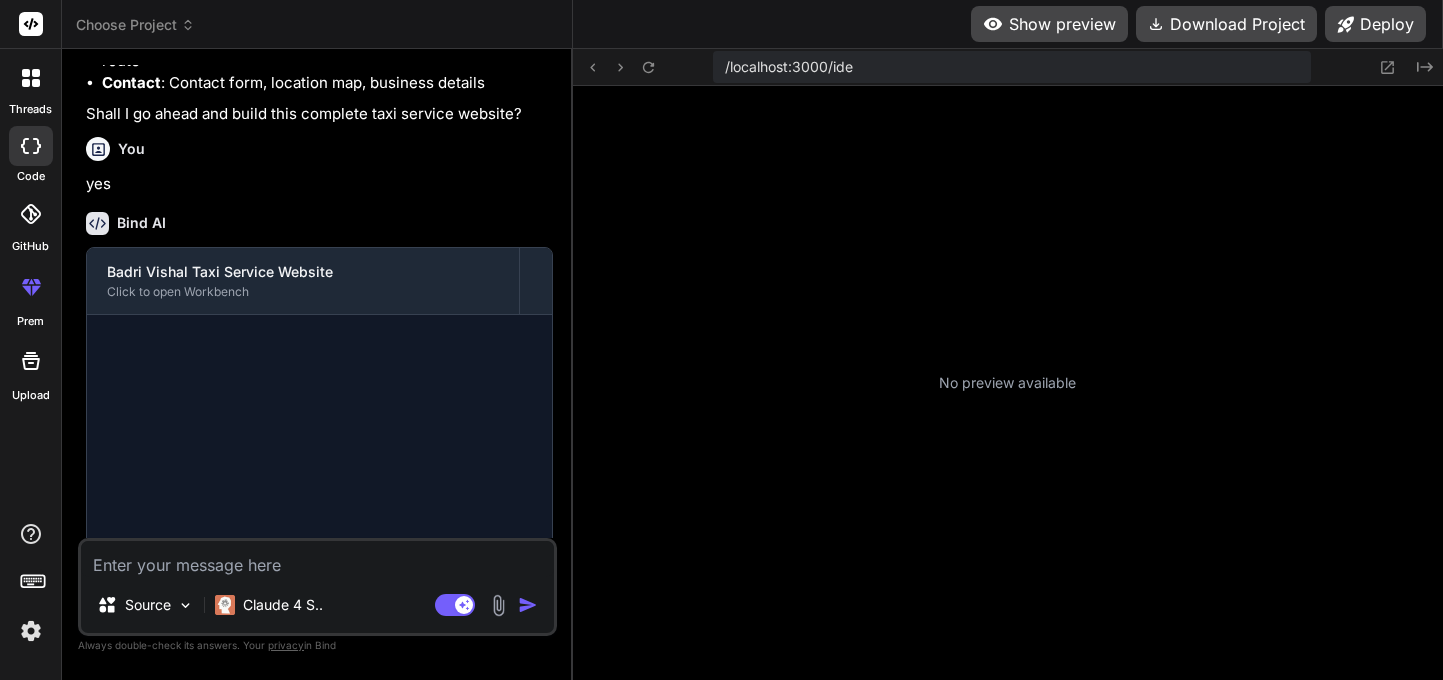 scroll, scrollTop: 1544, scrollLeft: 0, axis: vertical 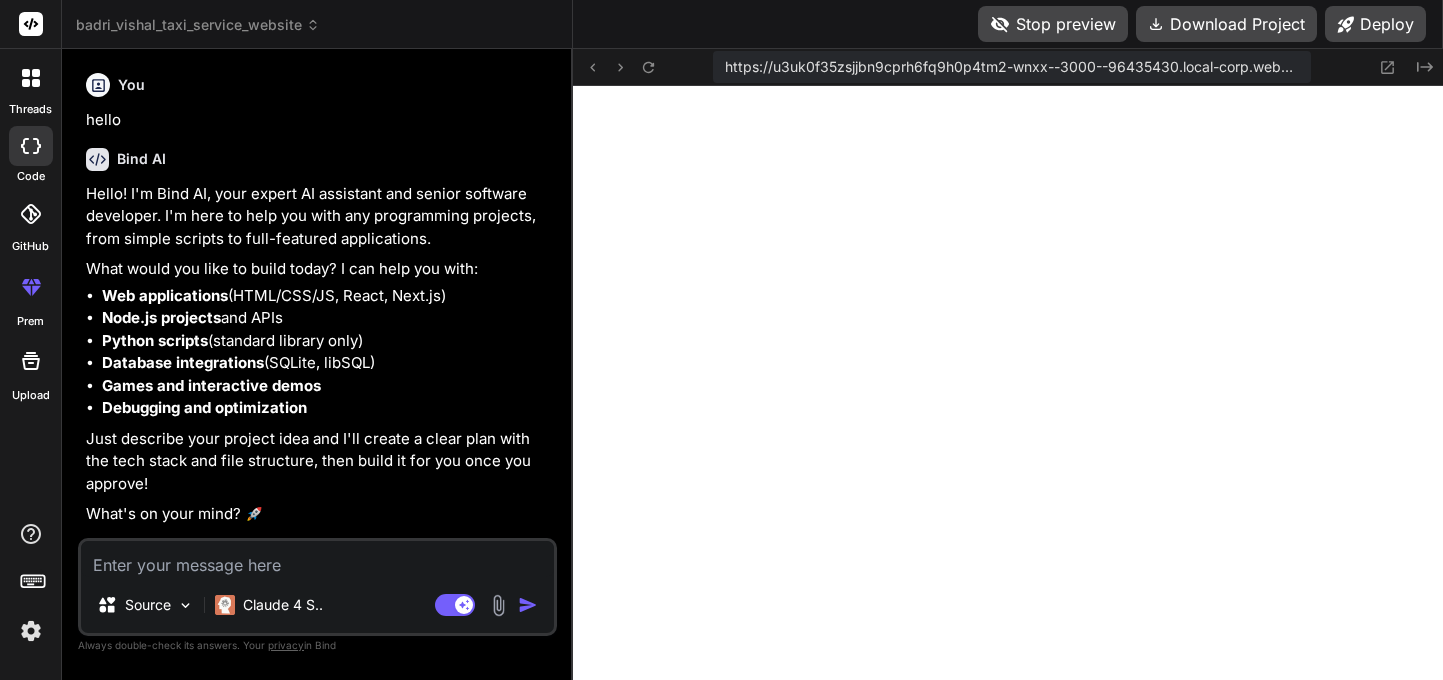 click at bounding box center [317, 559] 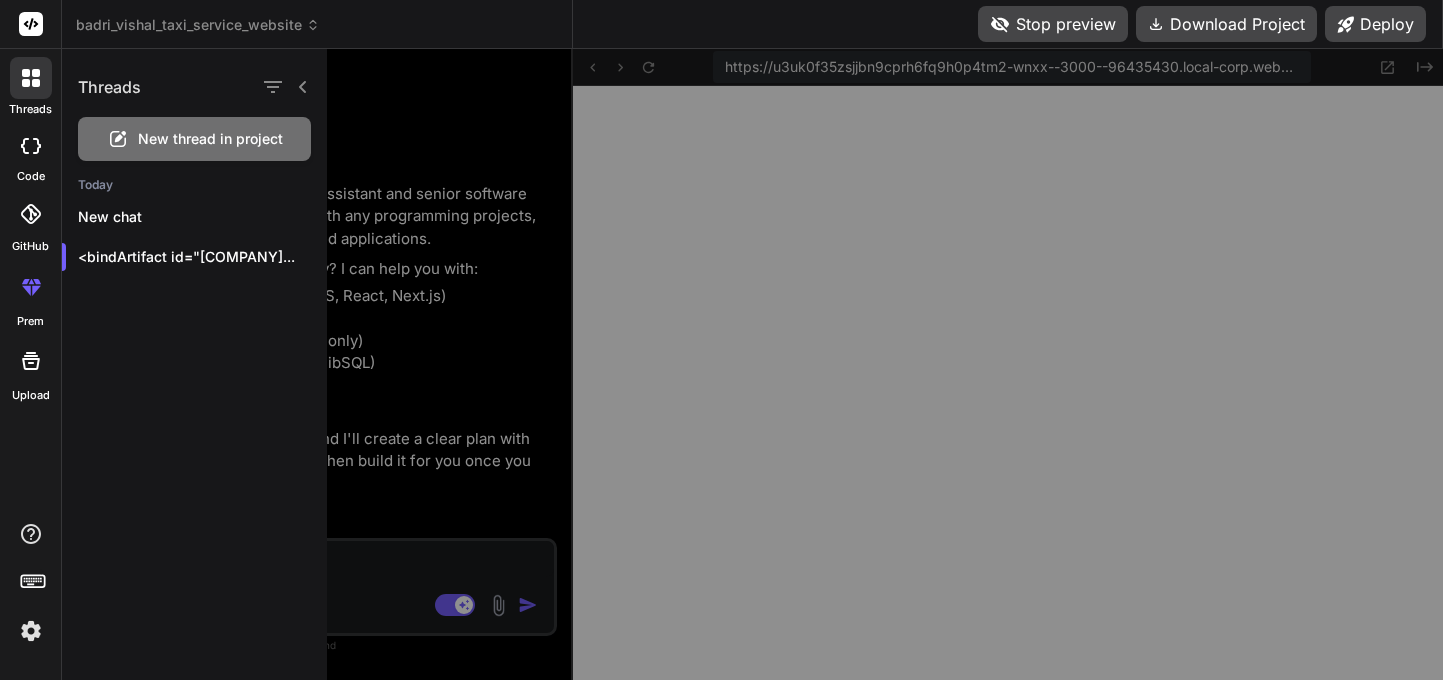click on "New thread in project" at bounding box center (210, 139) 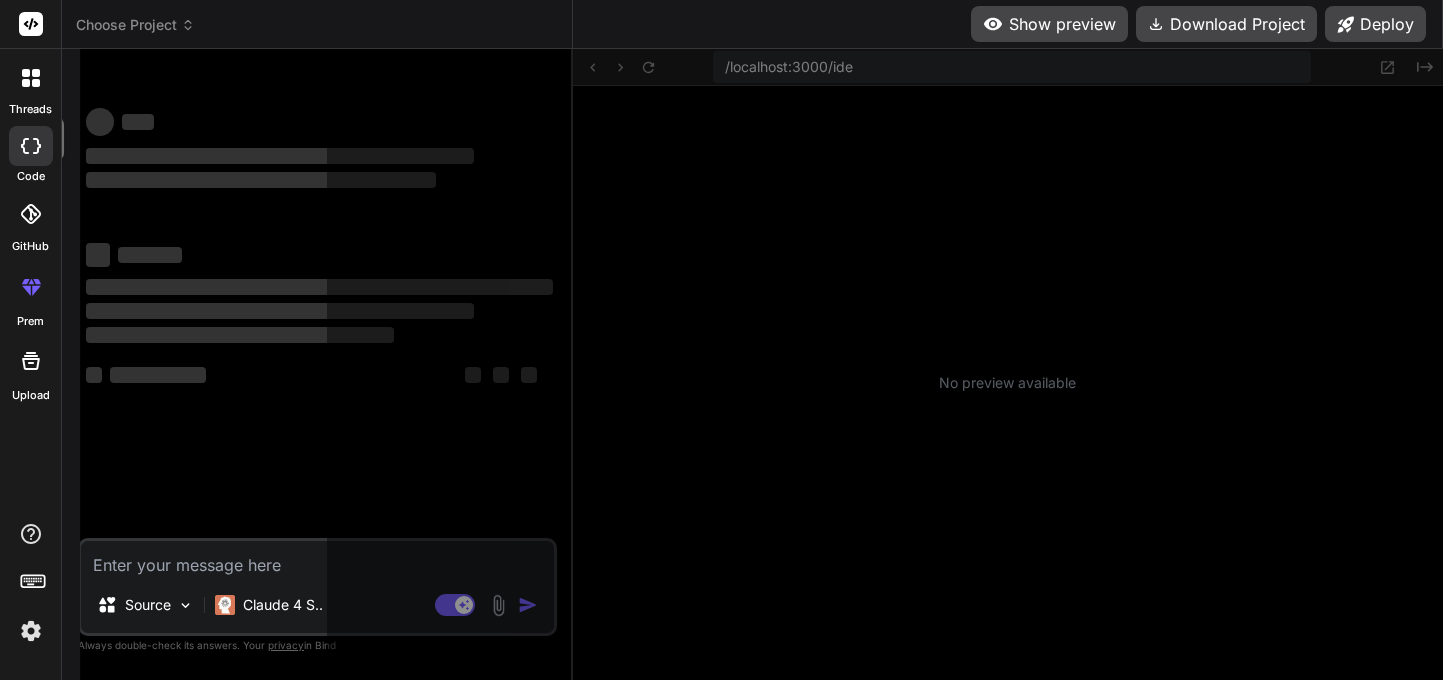 scroll, scrollTop: 2564, scrollLeft: 0, axis: vertical 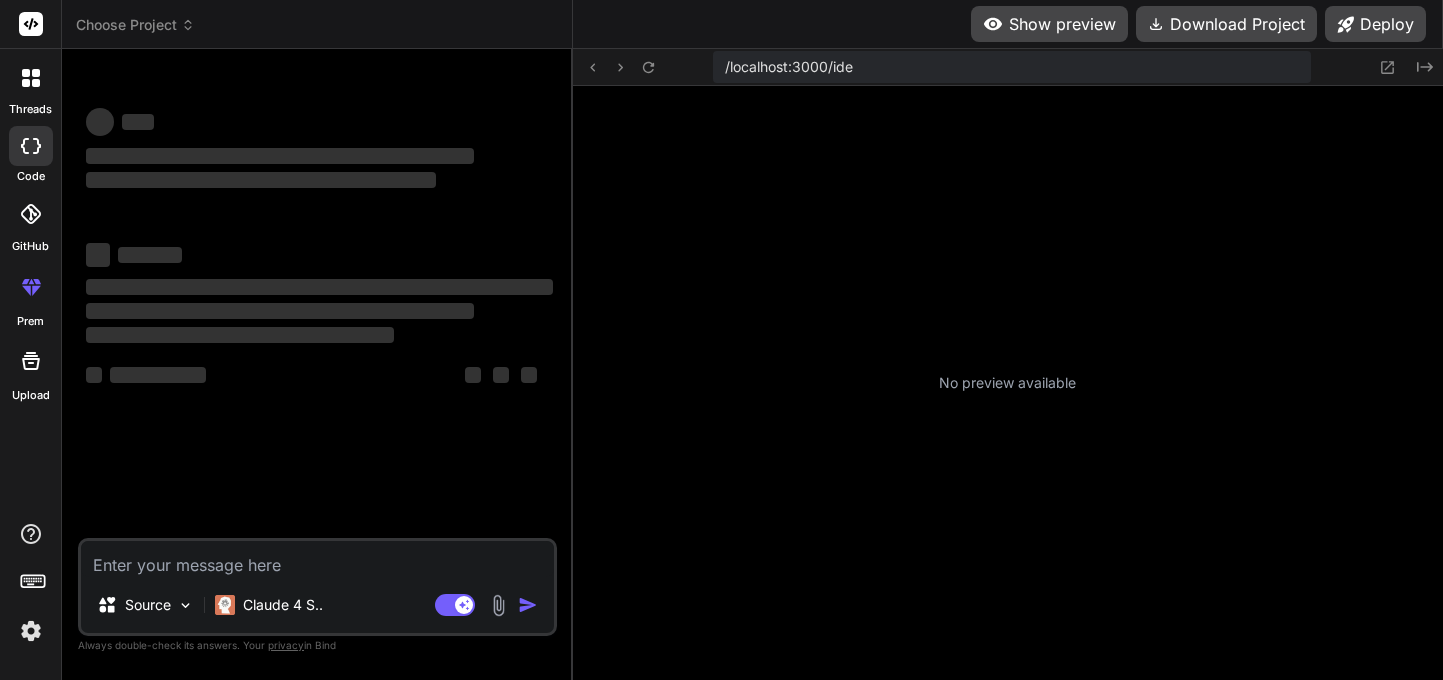 type on "x" 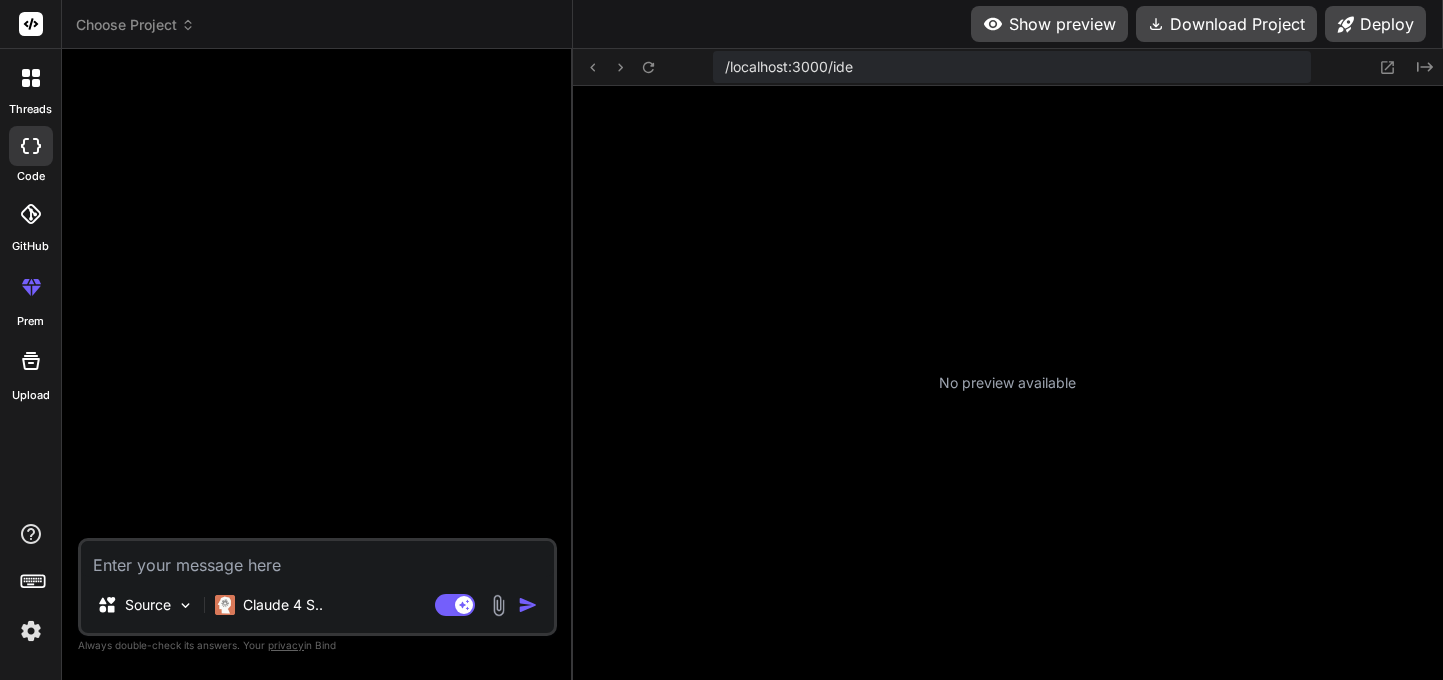 click on "No preview available" at bounding box center (1008, 383) 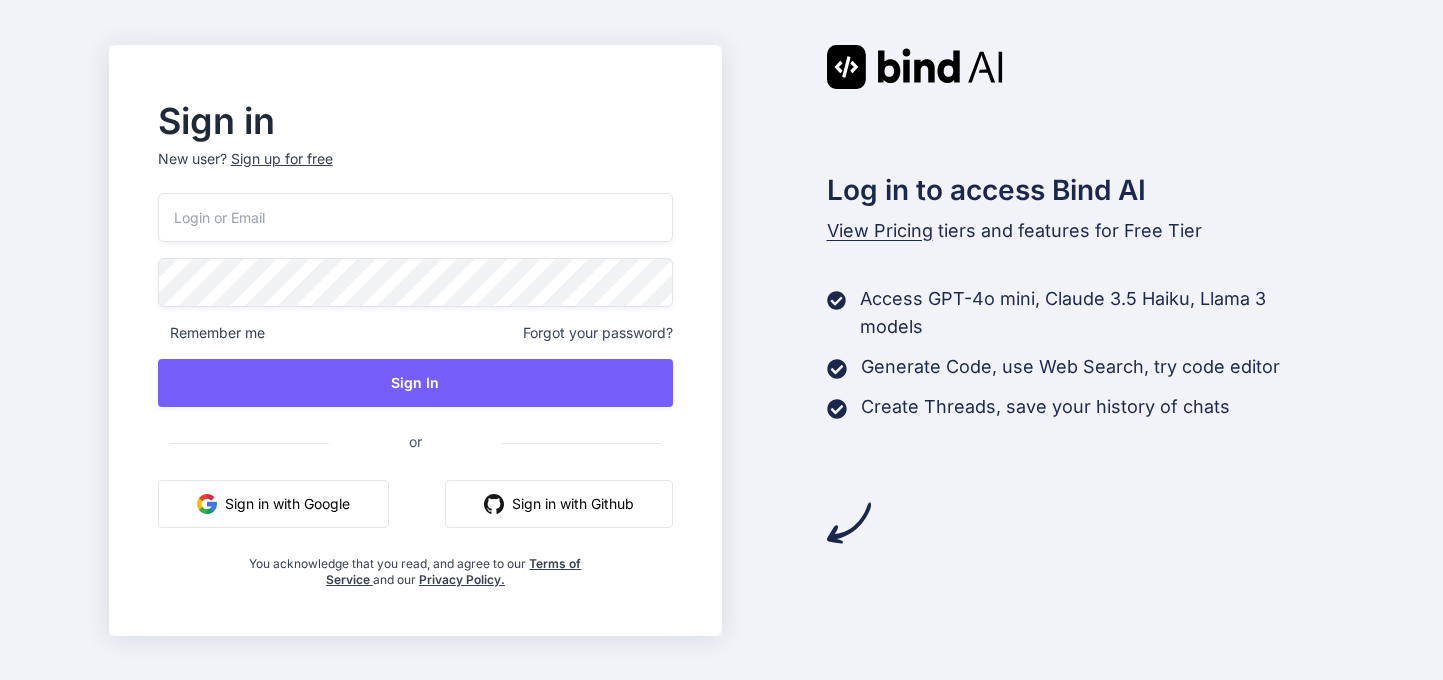 scroll, scrollTop: 0, scrollLeft: 0, axis: both 